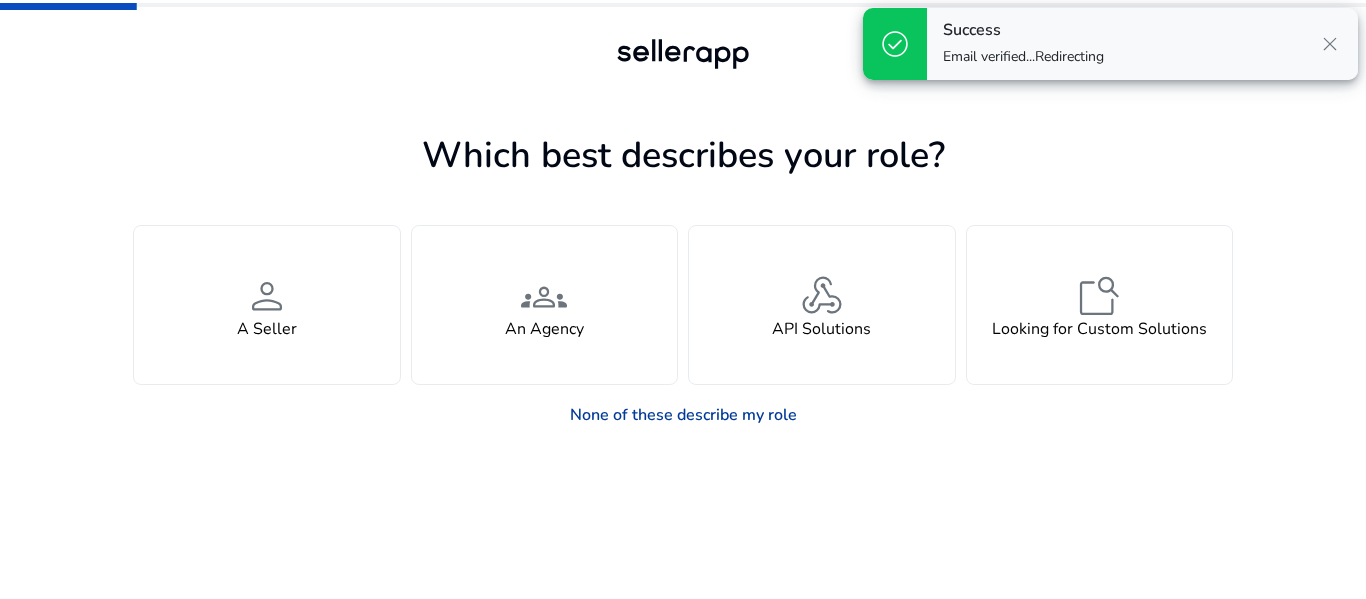 scroll, scrollTop: 0, scrollLeft: 0, axis: both 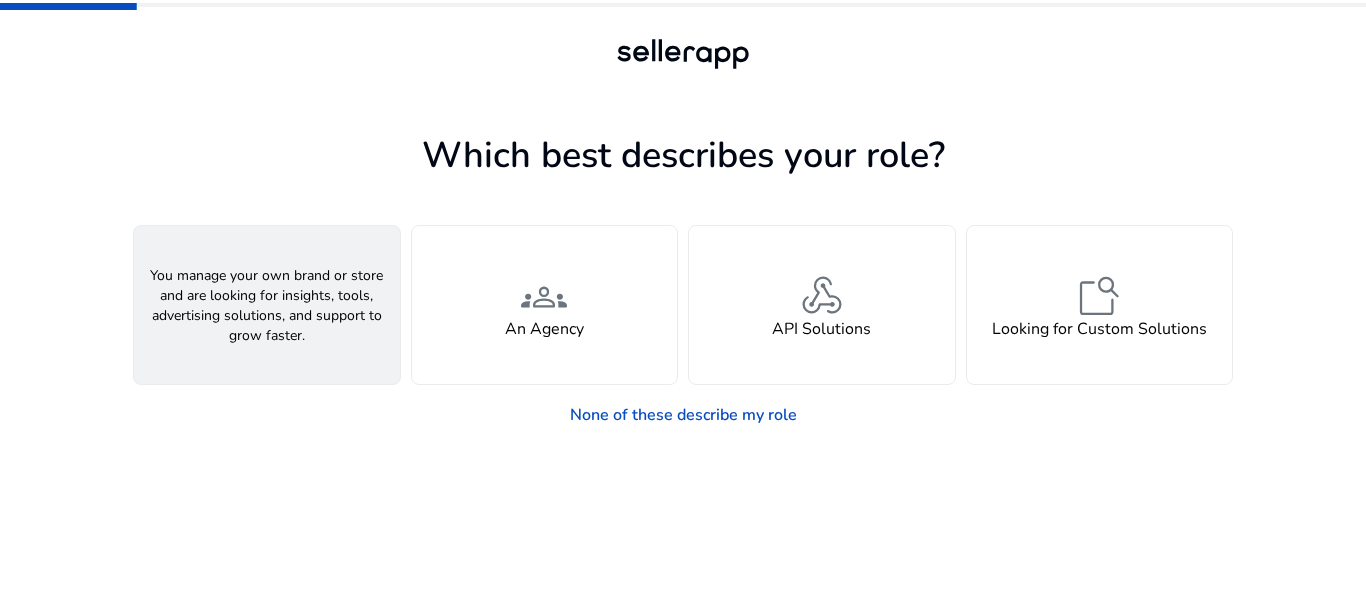 click on "person" 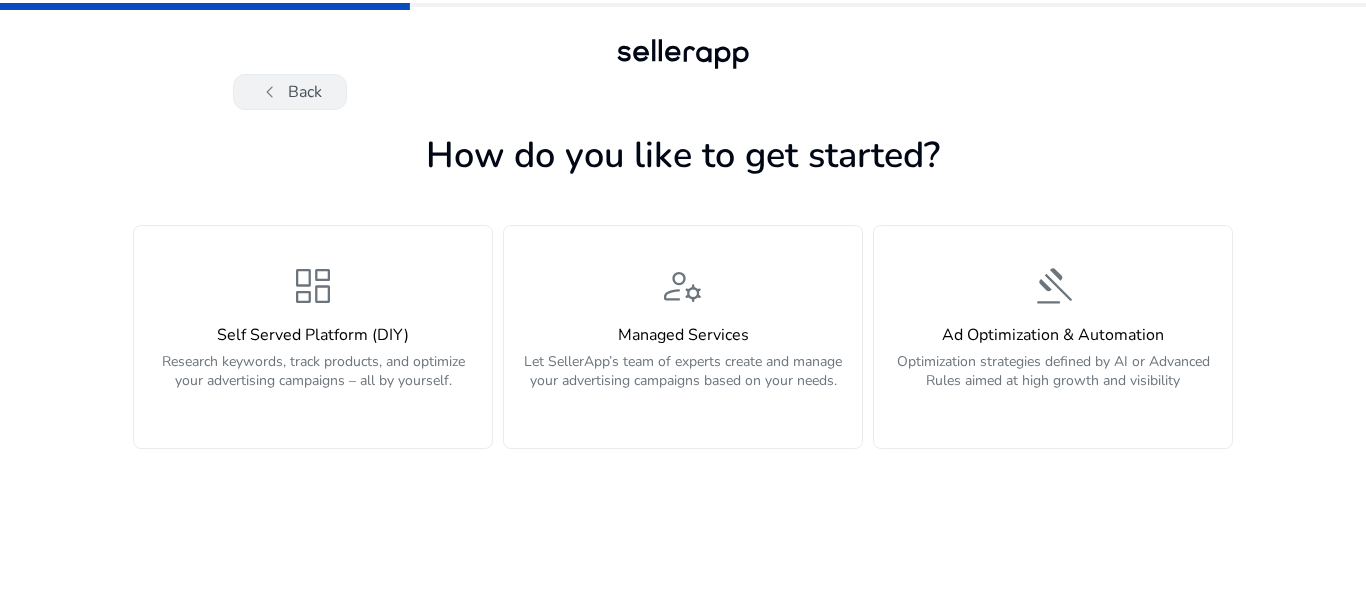 click on "chevron_left   Back" 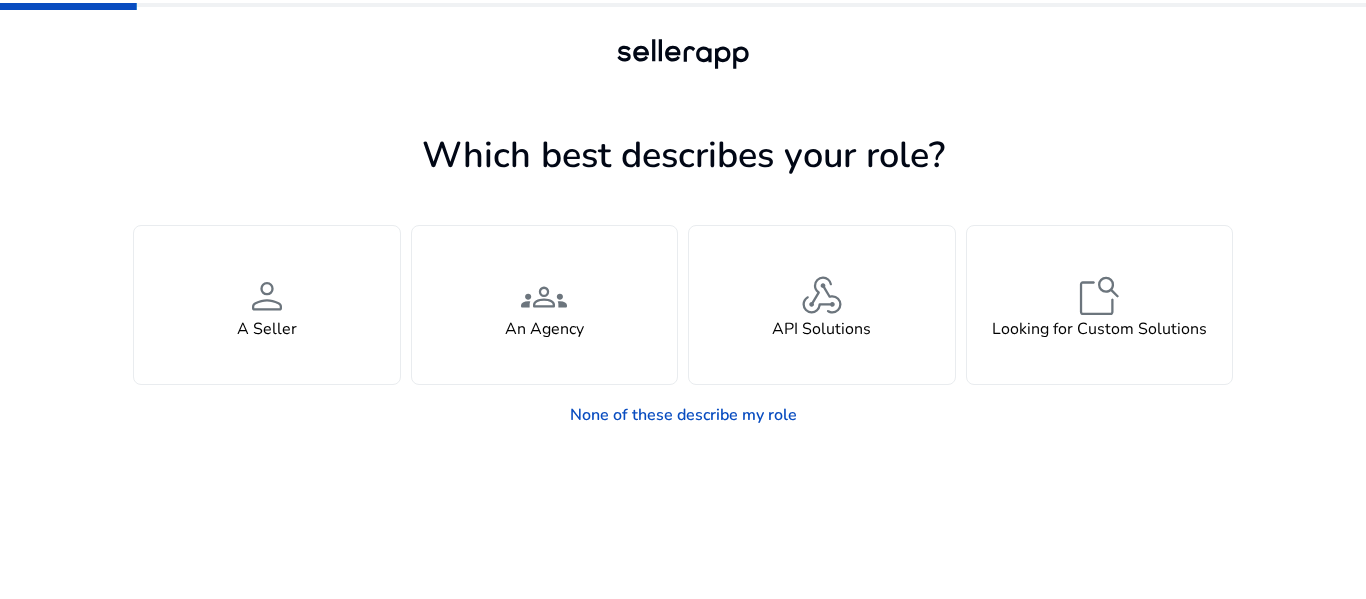 click on "Which best describes your role? You manage your own brand or store and are looking for insights, tools, advertising solutions, and support to grow faster.  person  A Seller You represent multiple brands and need scalable solutions across client portfolios.  groups  An Agency You’re building or integrating with our data and need access to developer tools and endpoints.  webhook  API Solutions You have unique needs and are exploring tailored analytics or enterprise options.  feature_search  Looking for Custom Solutions  None of these describe my role" 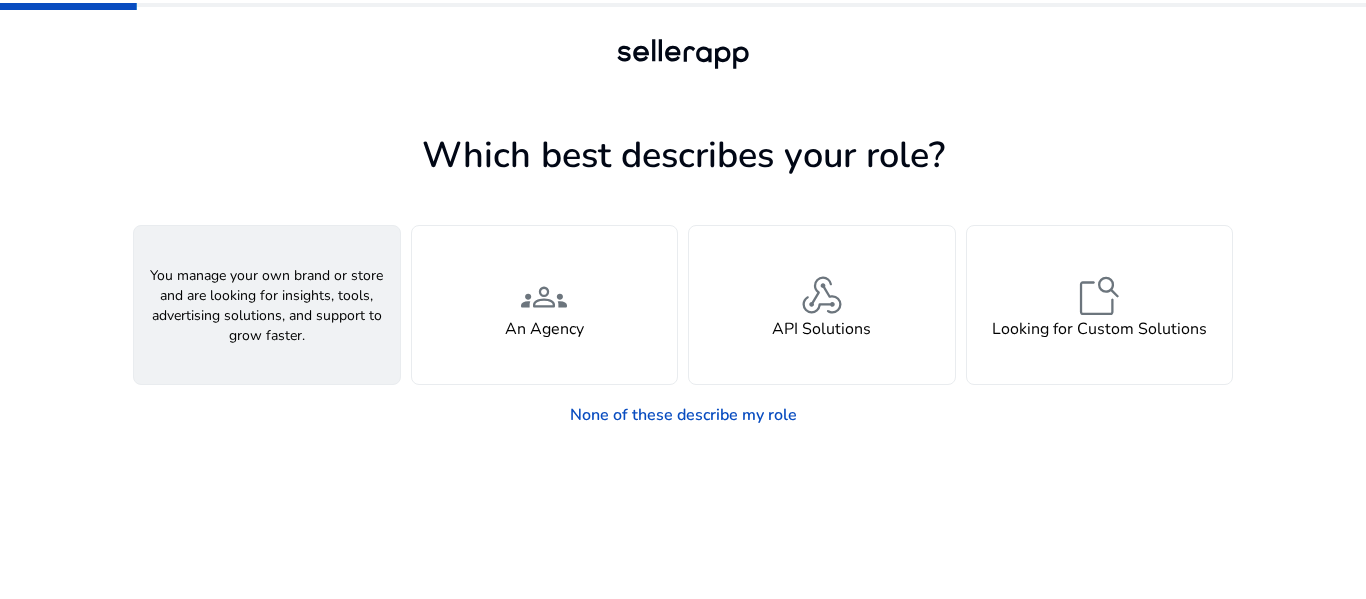click on "person  A Seller" 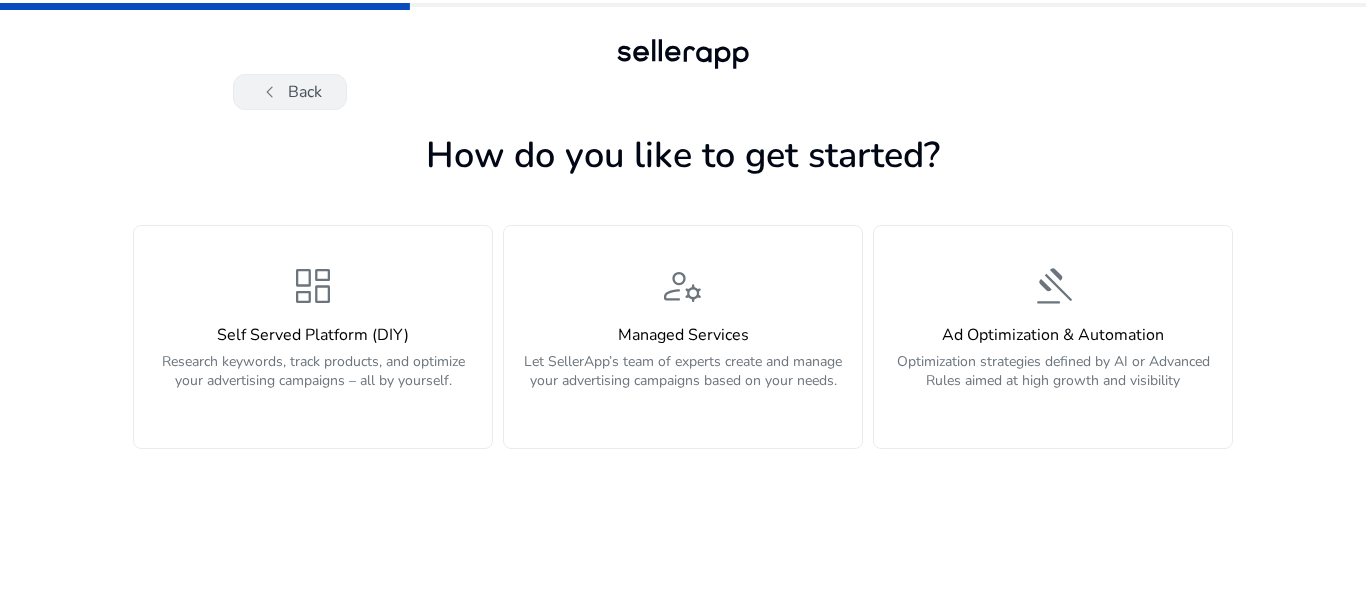 click on "chevron_left   Back" 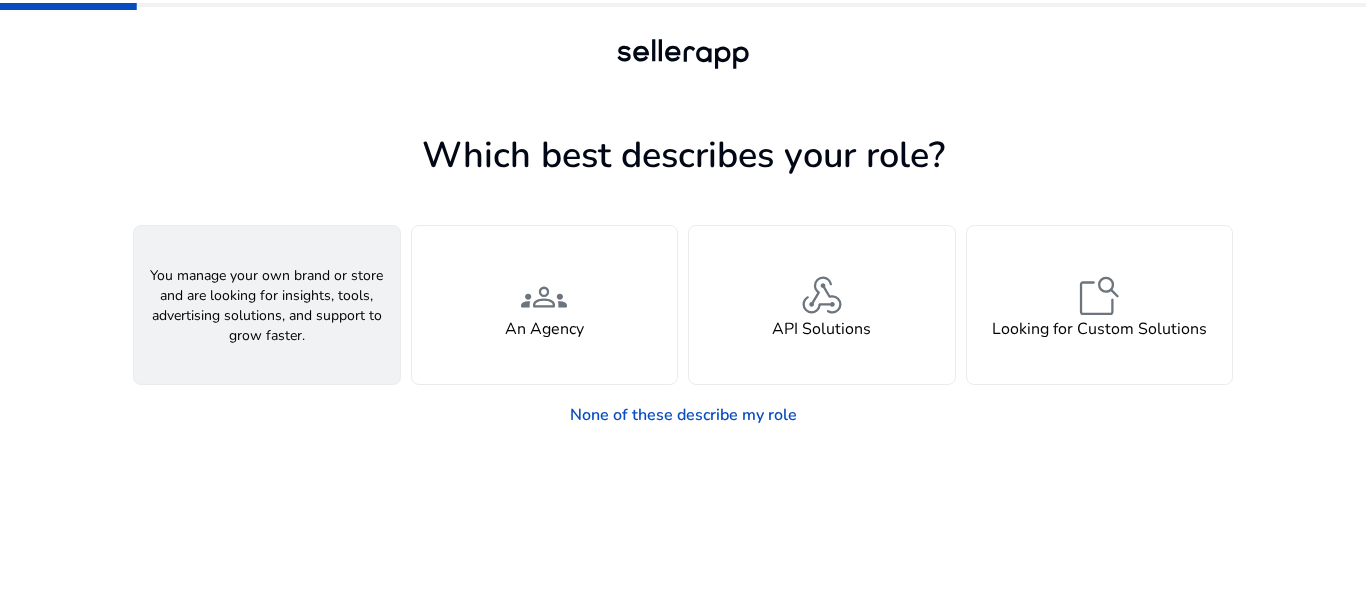 click on "A Seller" 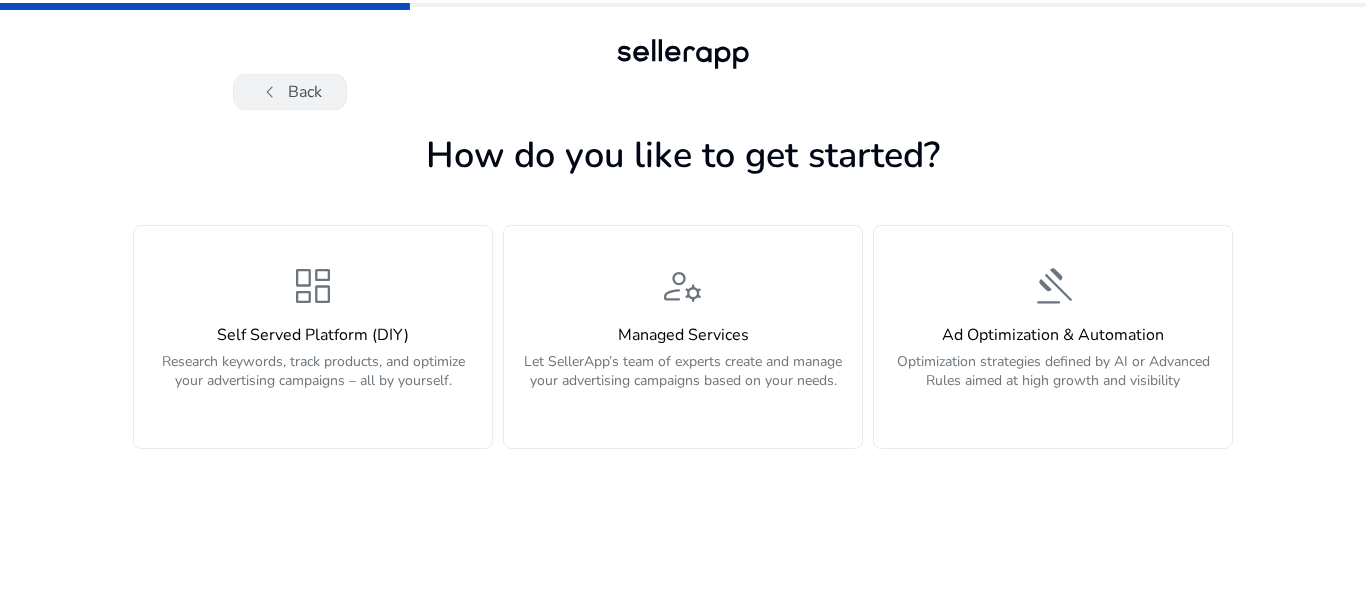 click on "chevron_left" 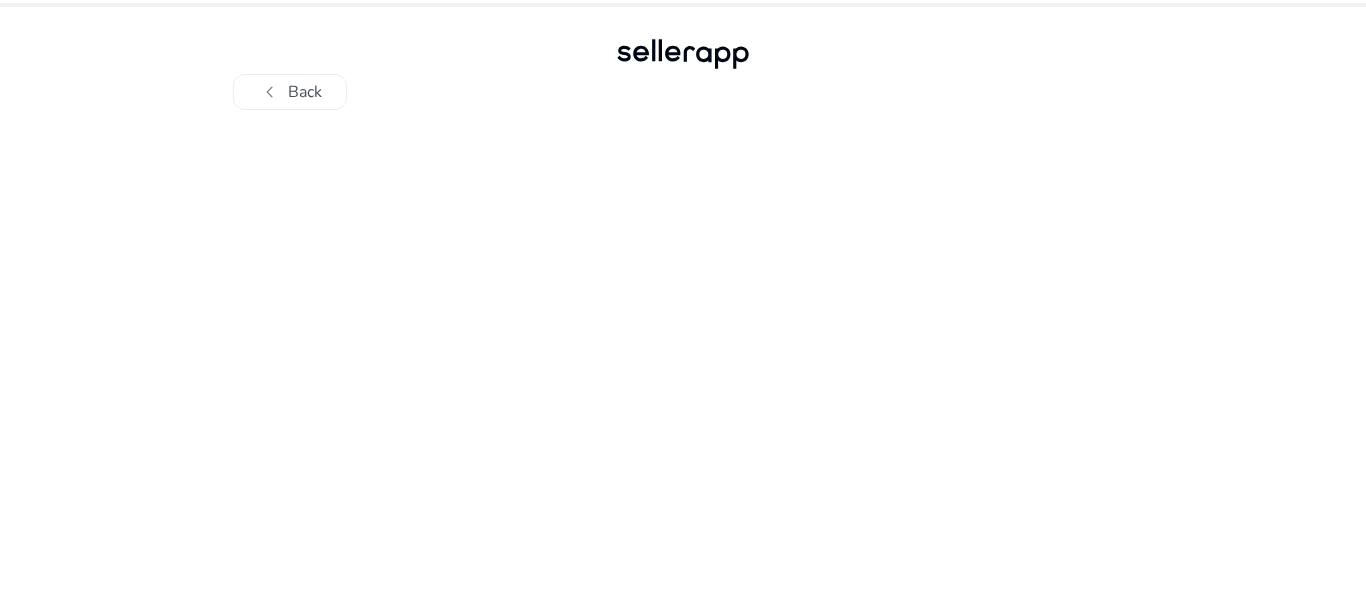 scroll, scrollTop: 0, scrollLeft: 0, axis: both 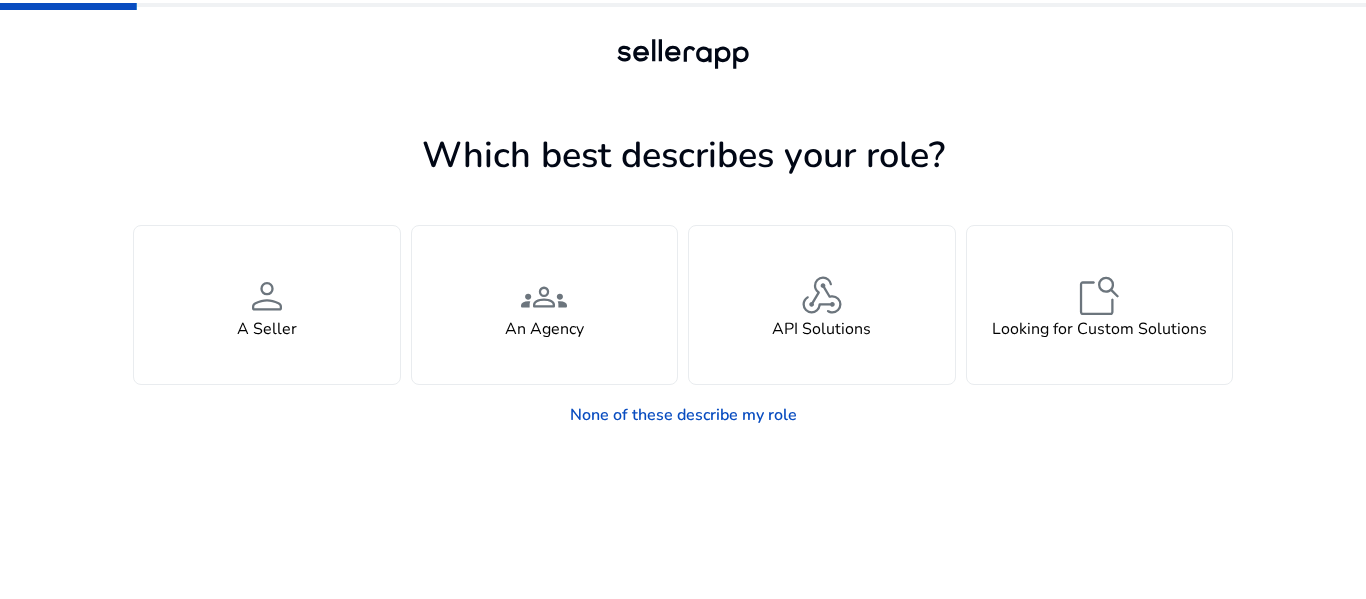 click on "Which best describes your role? You manage your own brand or store and are looking for insights, tools, advertising solutions, and support to grow faster.  person  A Seller You represent multiple brands and need scalable solutions across client portfolios.  groups  An Agency You’re building or integrating with our data and need access to developer tools and endpoints.  webhook  API Solutions You have unique needs and are exploring tailored analytics or enterprise options.  feature_search  Looking for Custom Solutions  None of these describe my role" 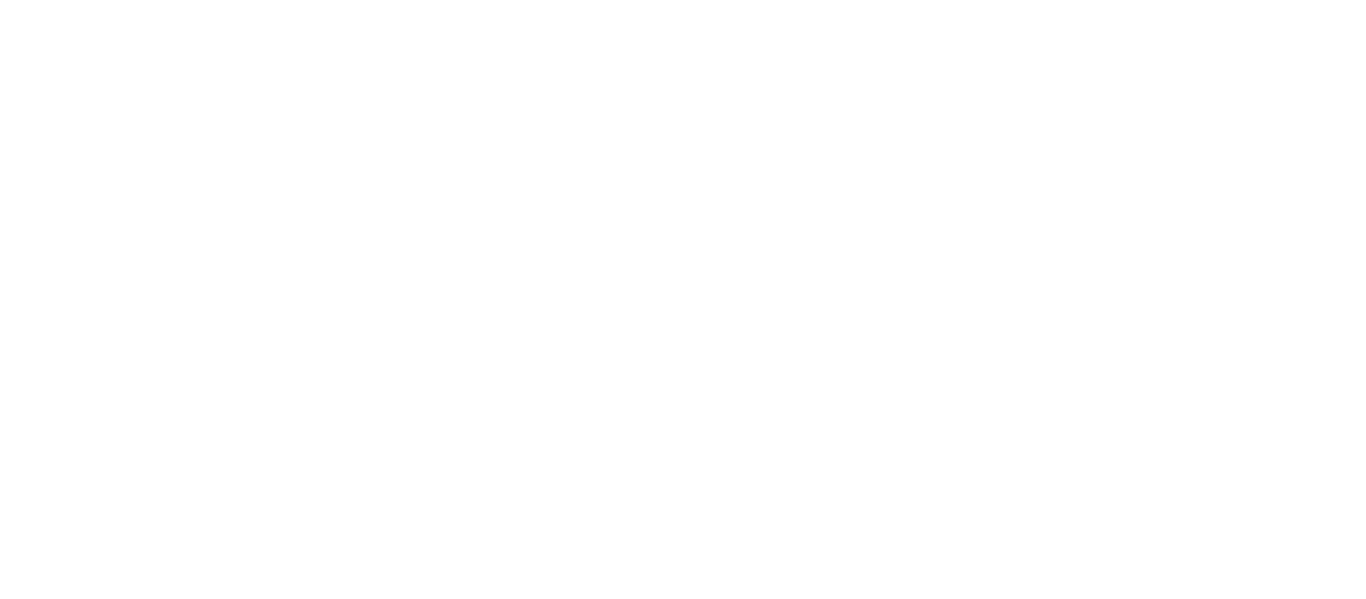 scroll, scrollTop: 0, scrollLeft: 0, axis: both 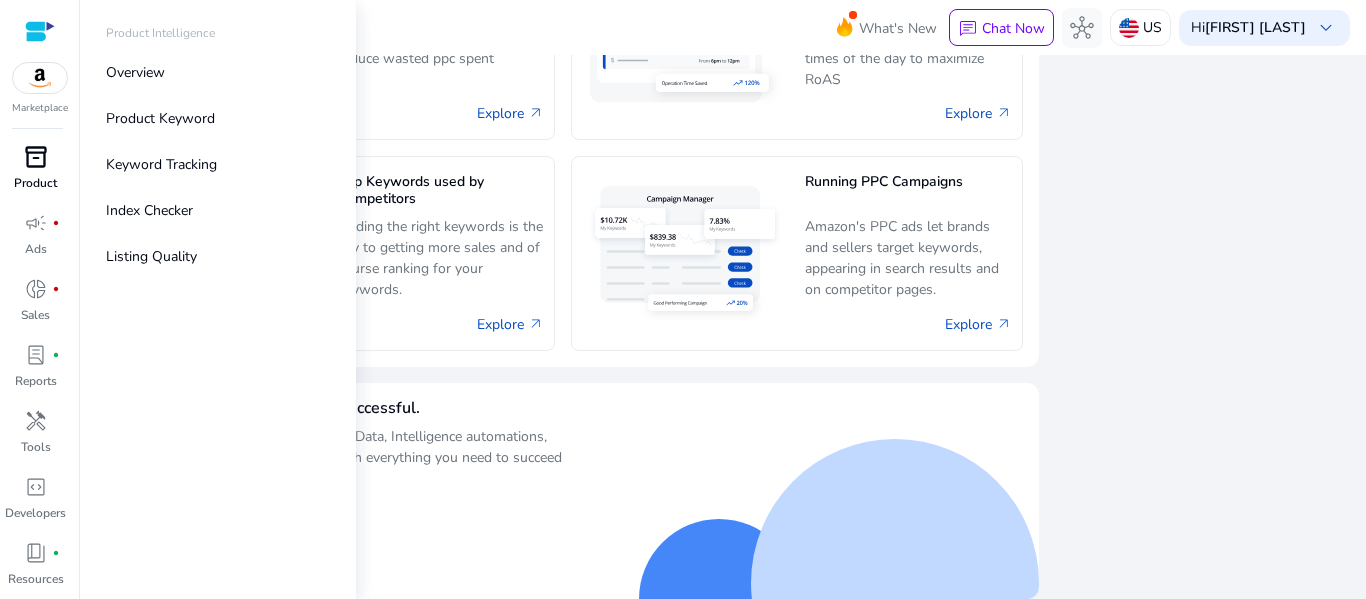 click on "inventory_2" at bounding box center [36, 157] 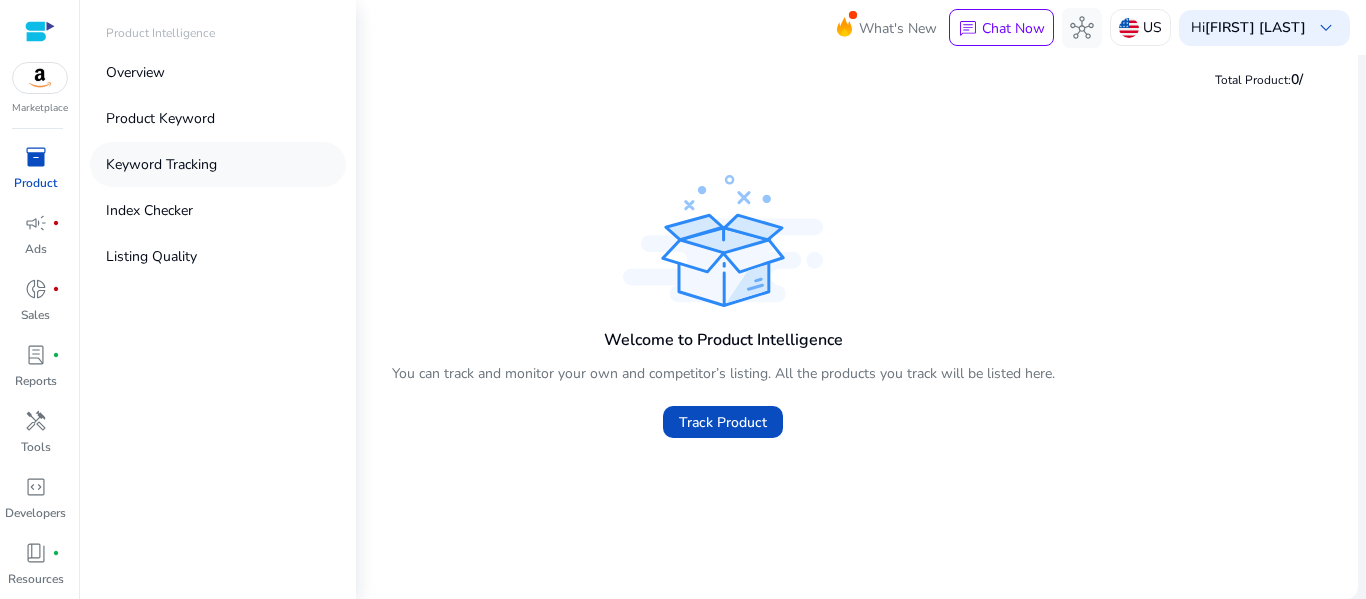 scroll, scrollTop: 0, scrollLeft: 0, axis: both 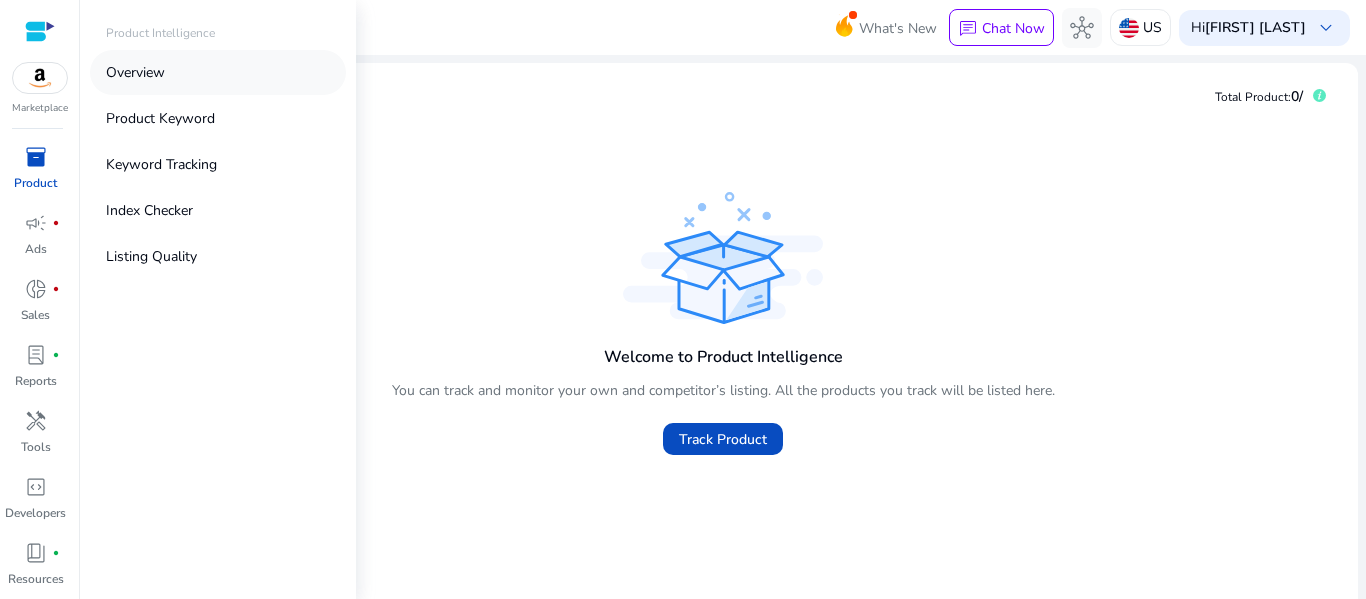 click on "Overview" at bounding box center (135, 72) 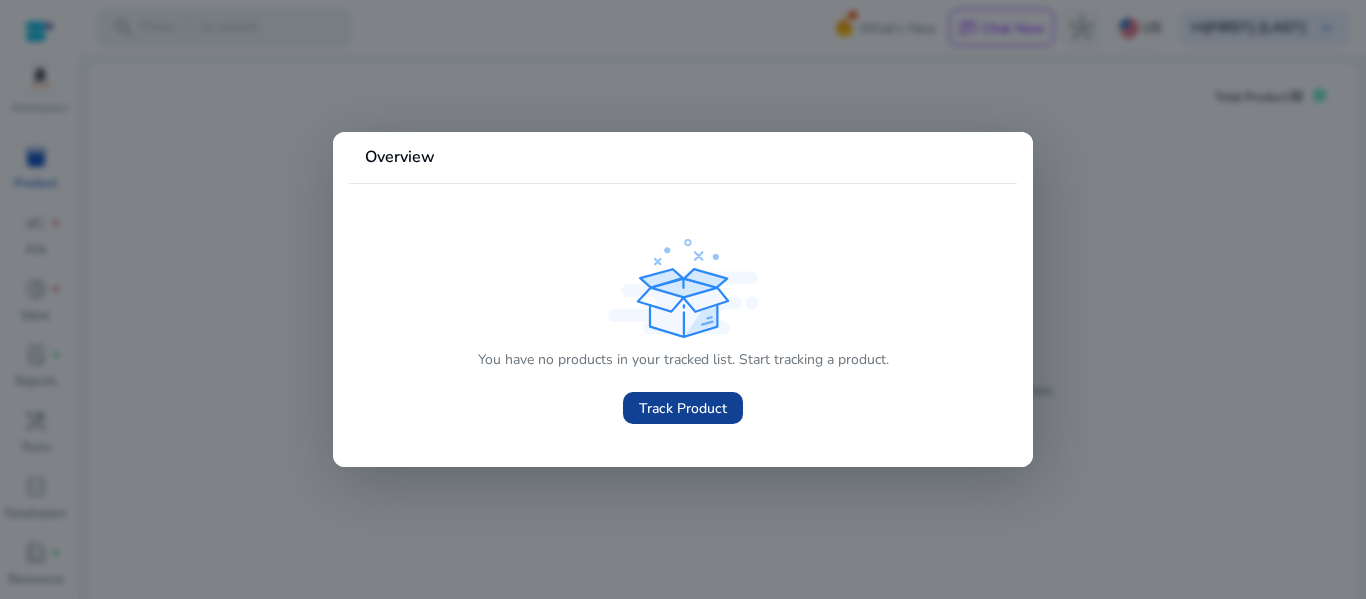click on "Track Product" 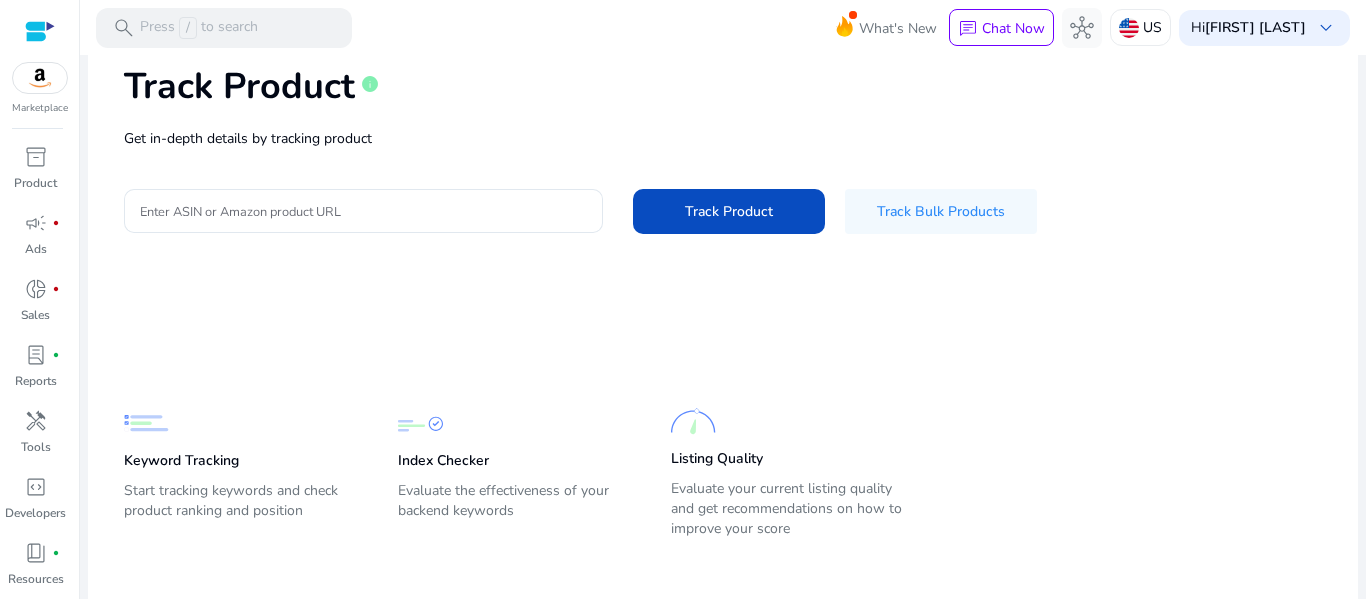 scroll, scrollTop: 62, scrollLeft: 0, axis: vertical 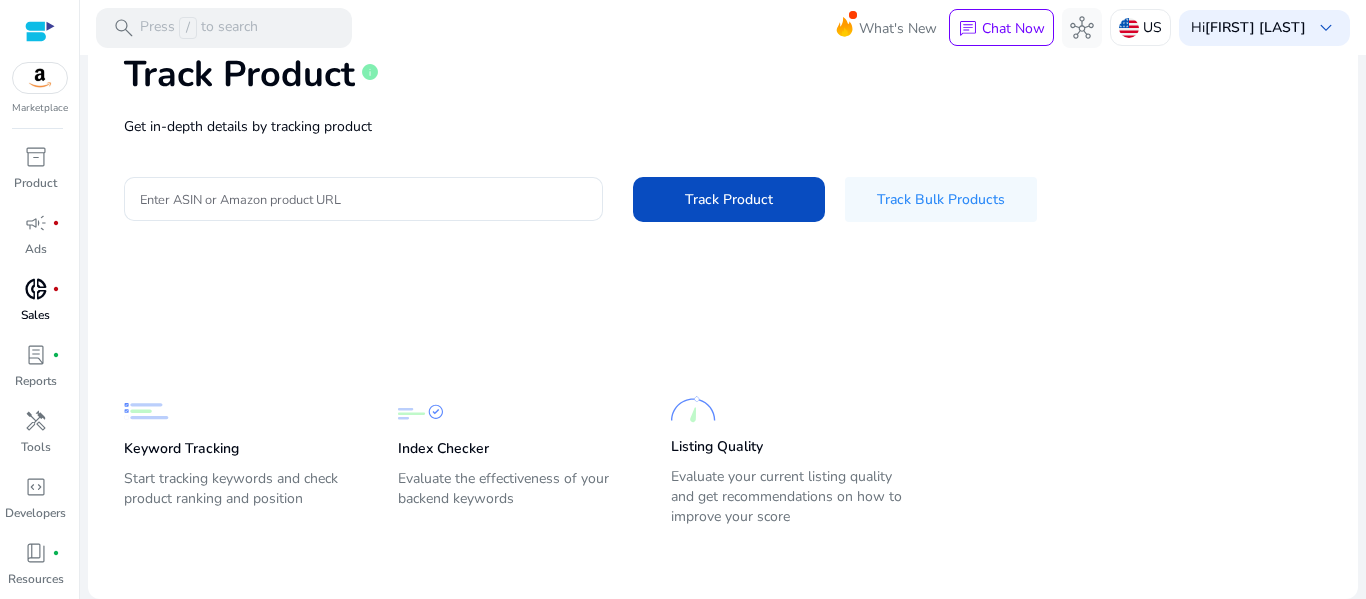 click on "donut_small   fiber_manual_record" at bounding box center (36, 289) 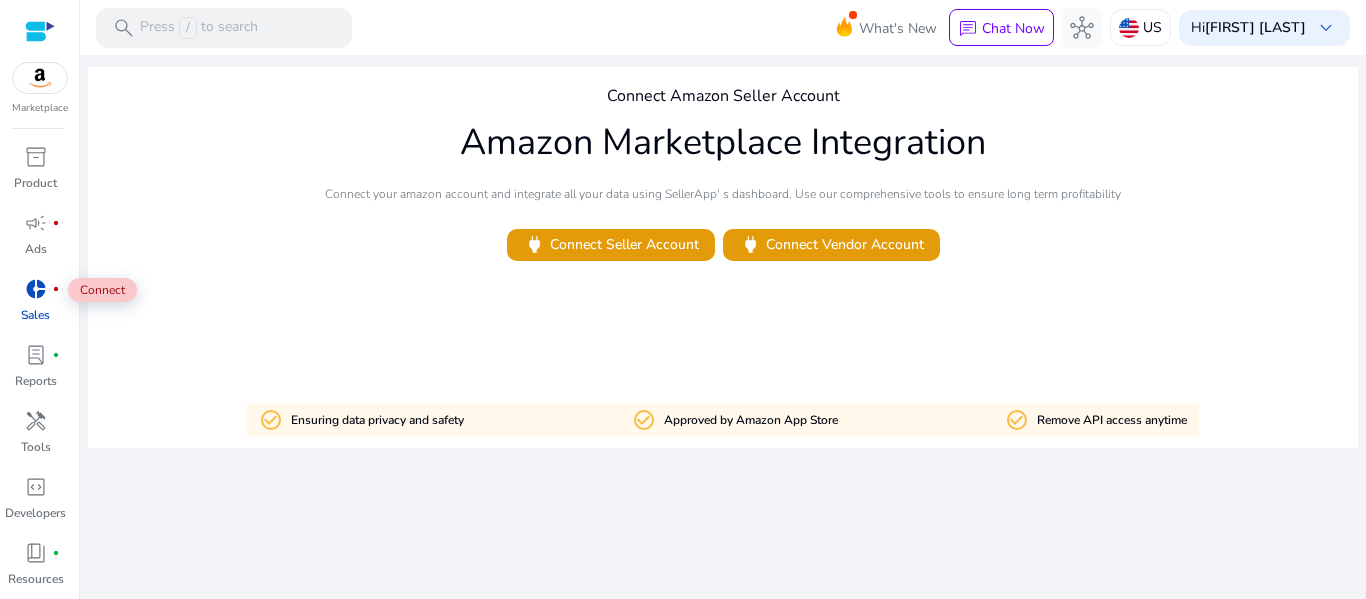 scroll, scrollTop: 0, scrollLeft: 0, axis: both 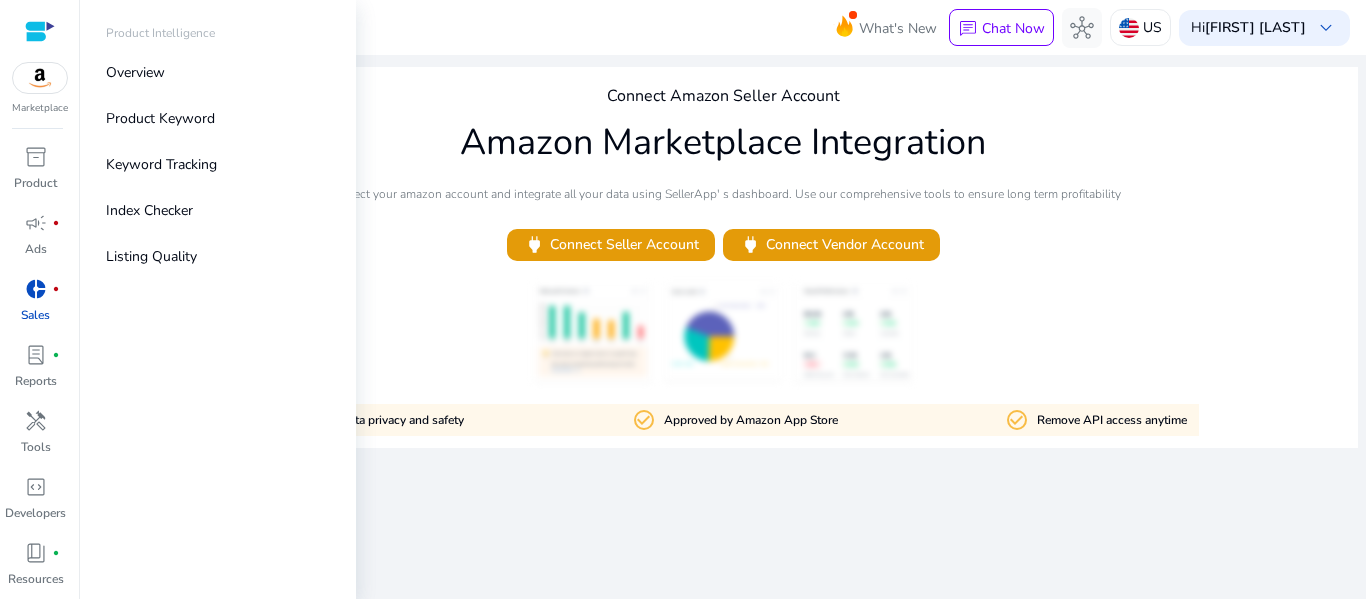 click at bounding box center (40, 31) 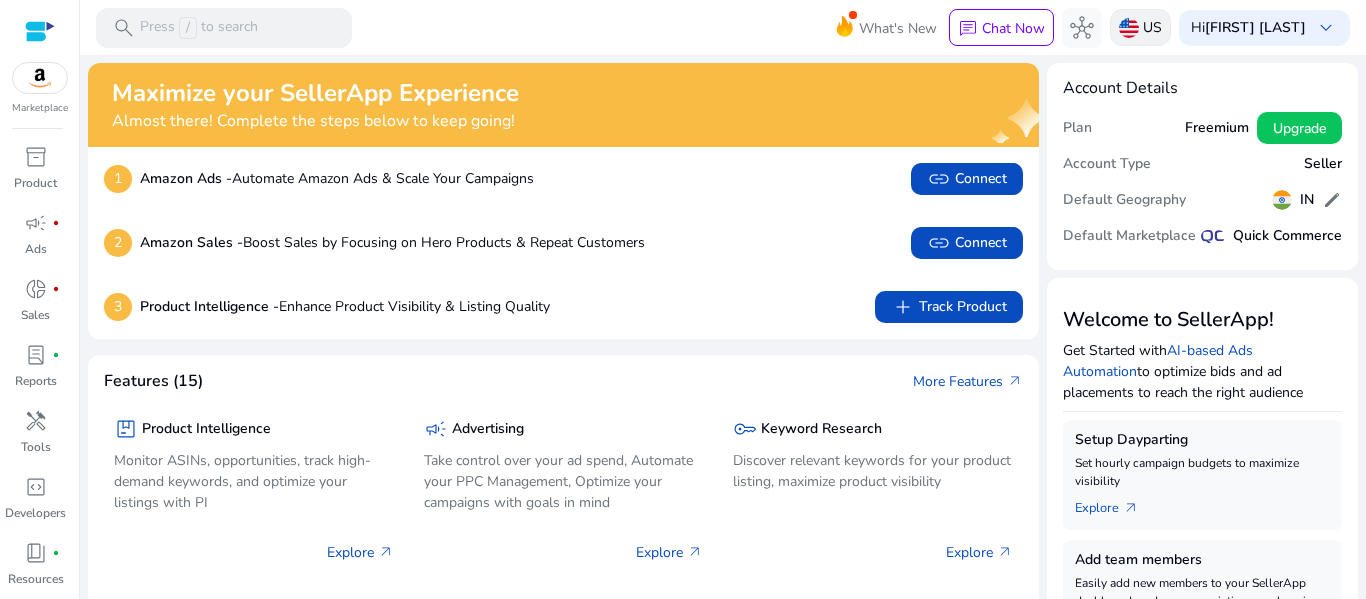 click at bounding box center (1129, 28) 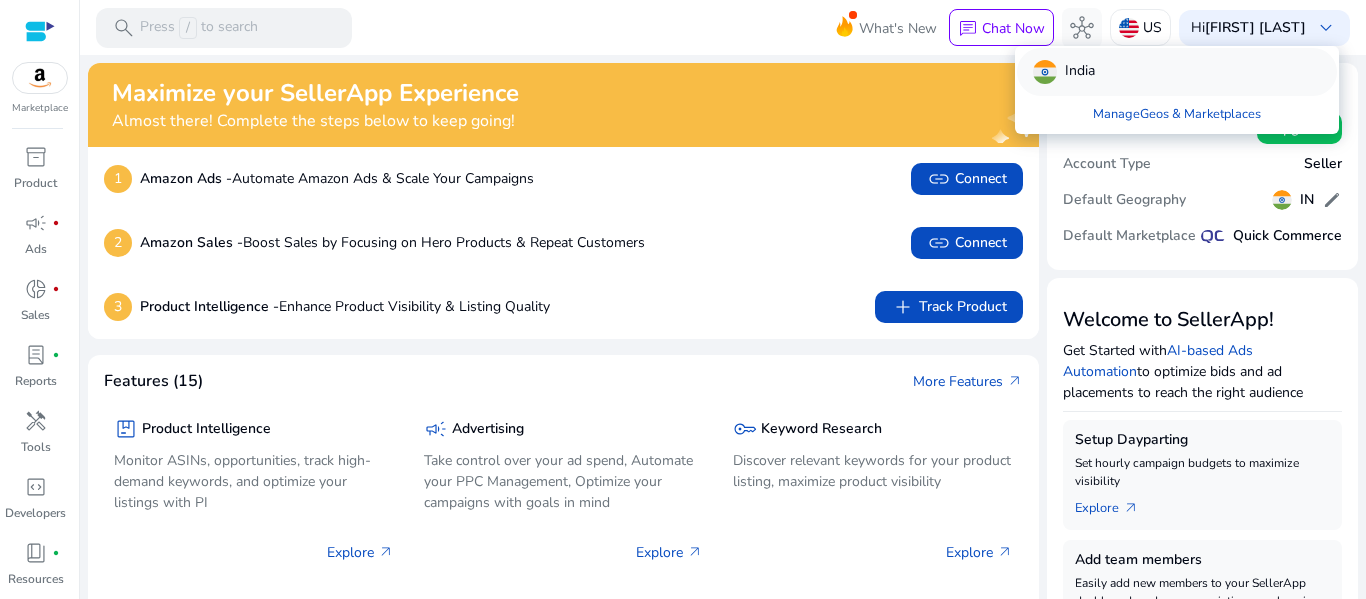 click at bounding box center (1045, 72) 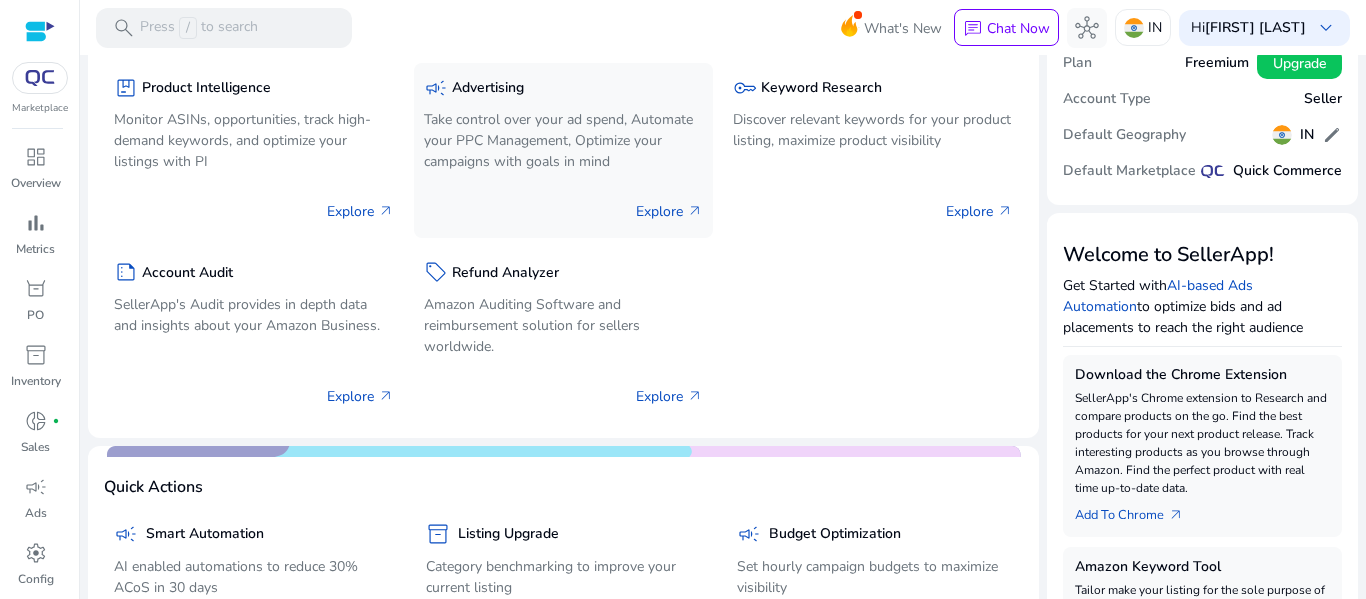 scroll, scrollTop: 100, scrollLeft: 0, axis: vertical 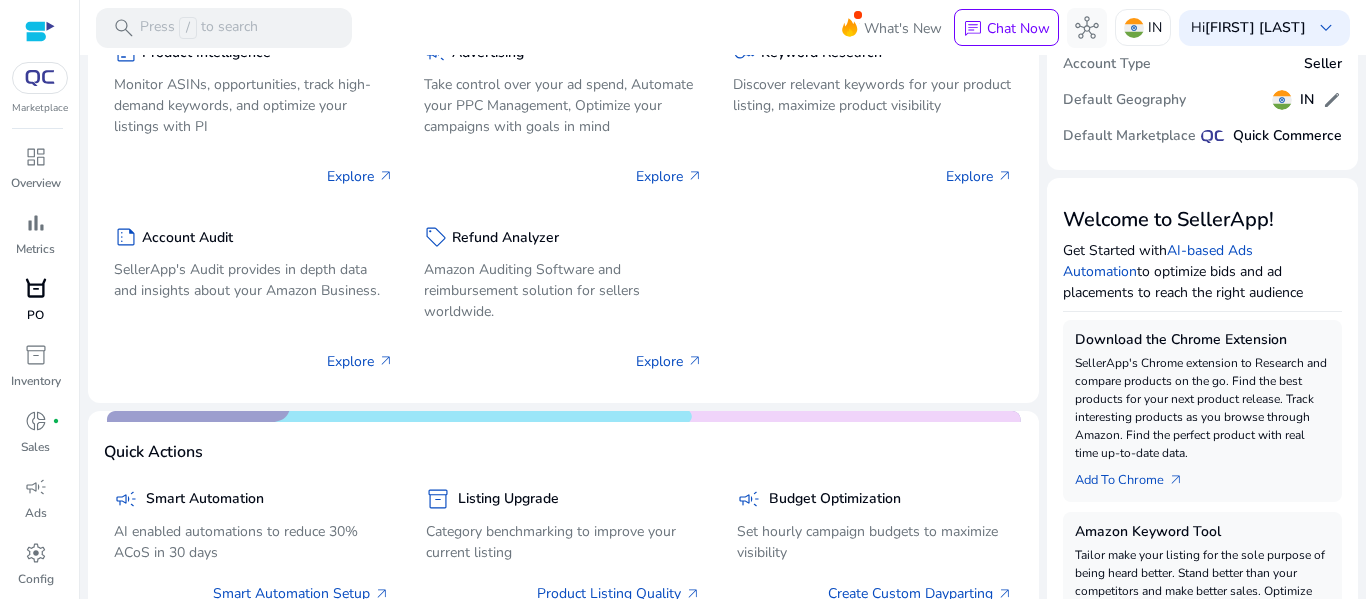 click on "orders" at bounding box center (36, 289) 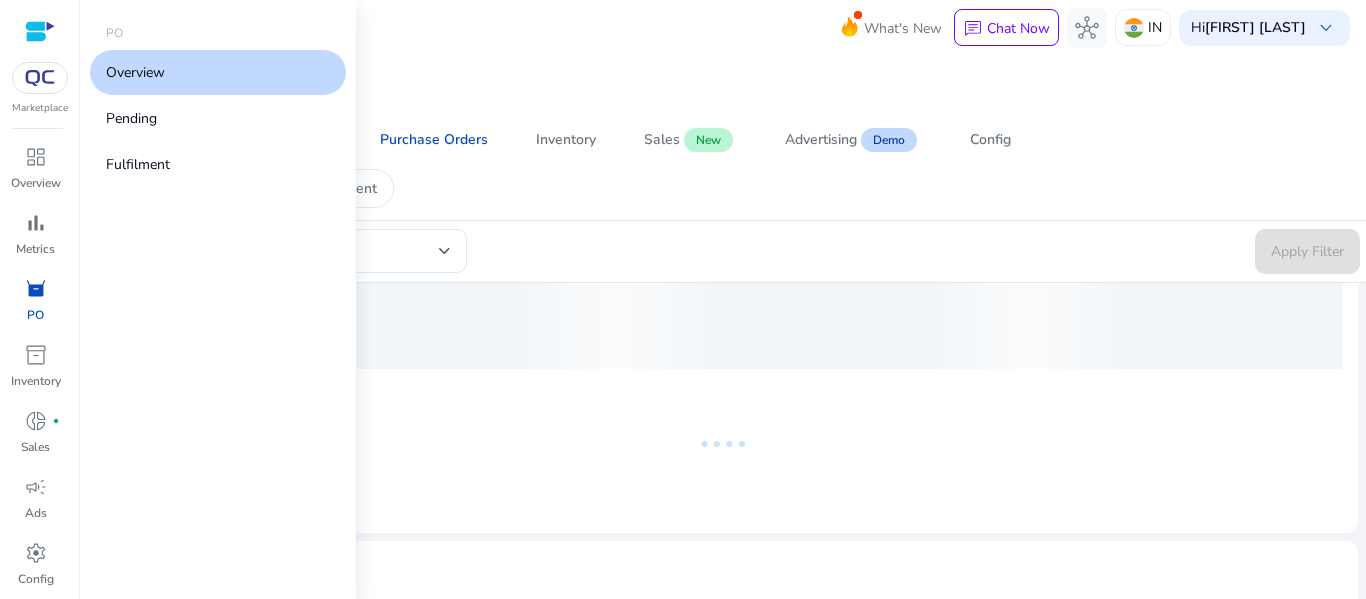 scroll, scrollTop: 0, scrollLeft: 0, axis: both 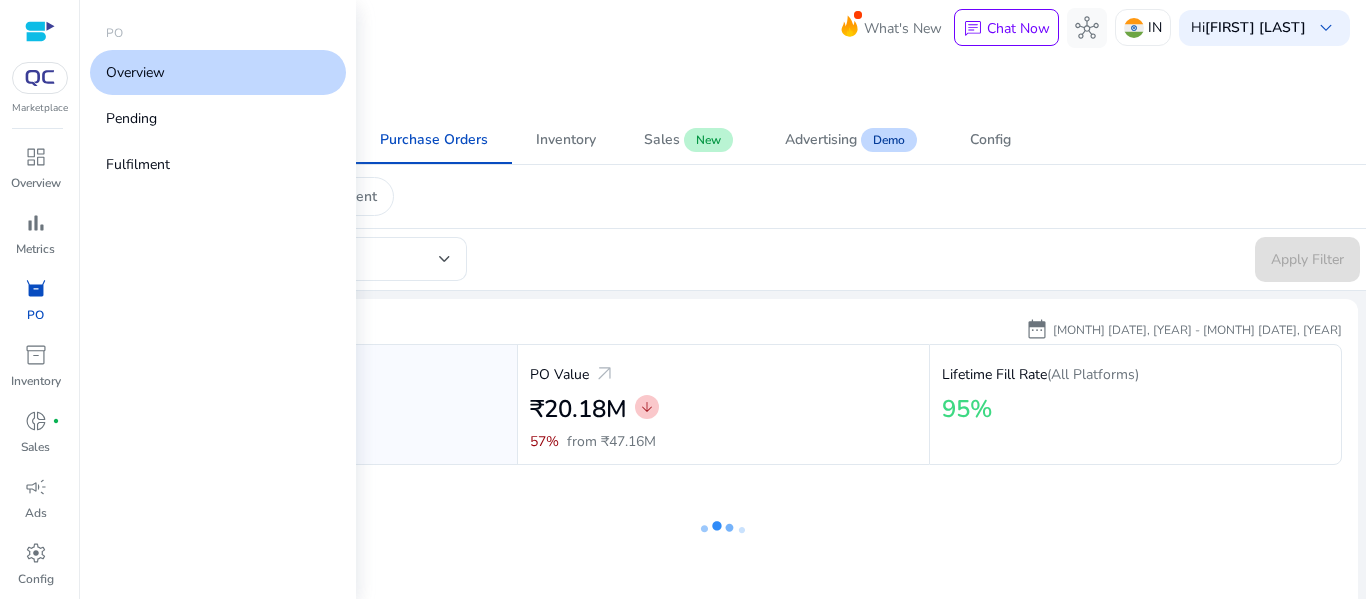 click on "Overview" at bounding box center [135, 72] 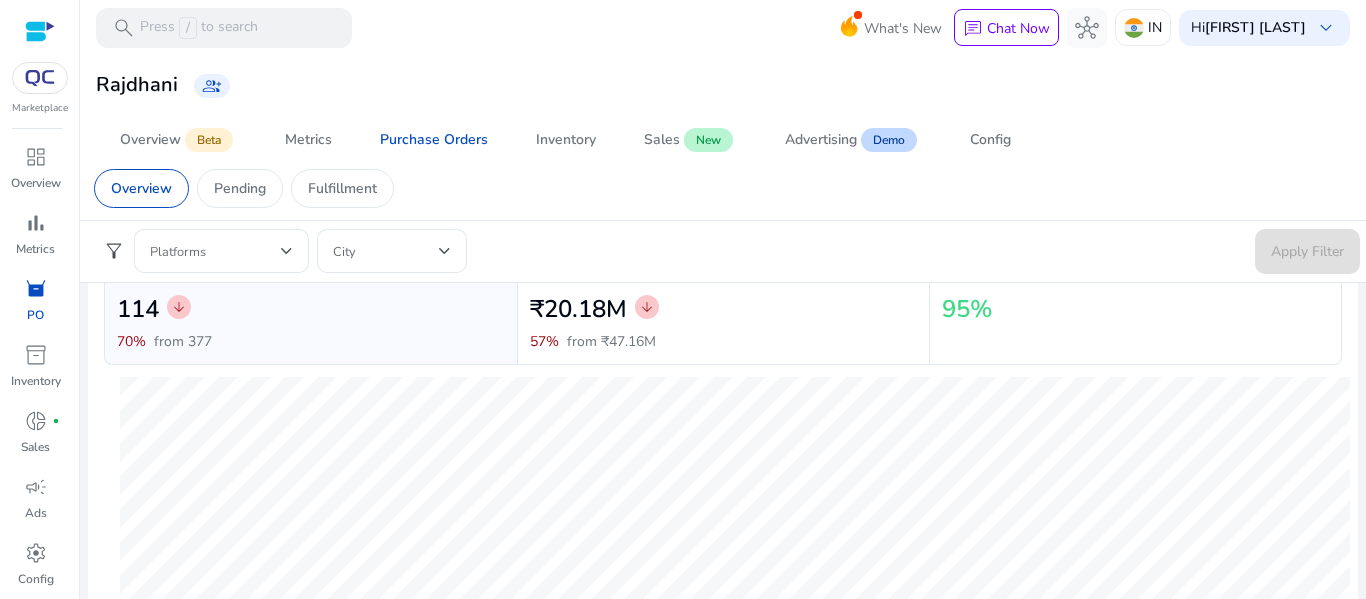 scroll, scrollTop: 0, scrollLeft: 0, axis: both 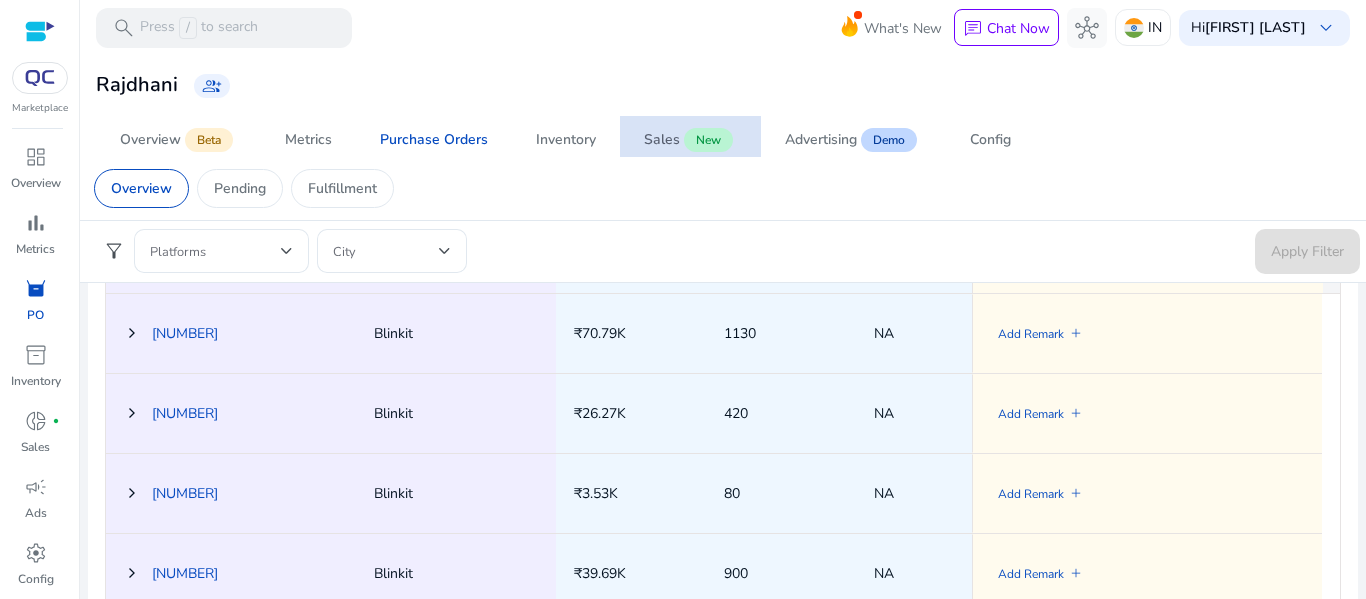 click on "Sales" at bounding box center (662, 140) 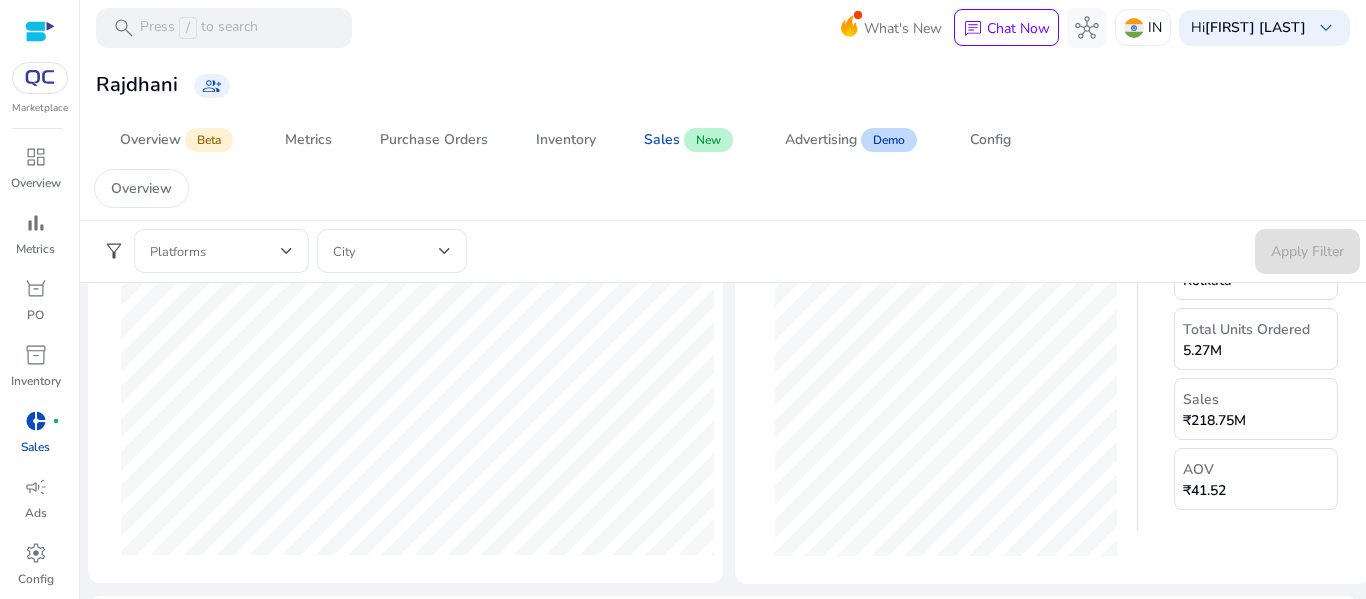 scroll, scrollTop: 800, scrollLeft: 0, axis: vertical 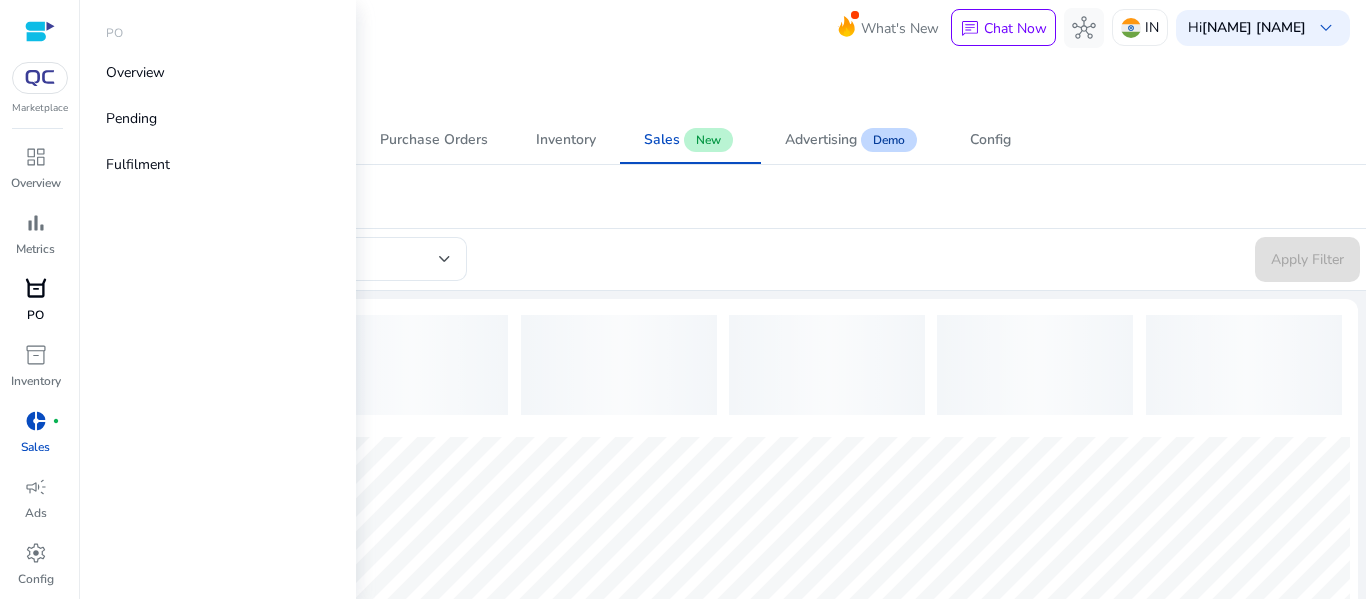click on "orders" at bounding box center (36, 289) 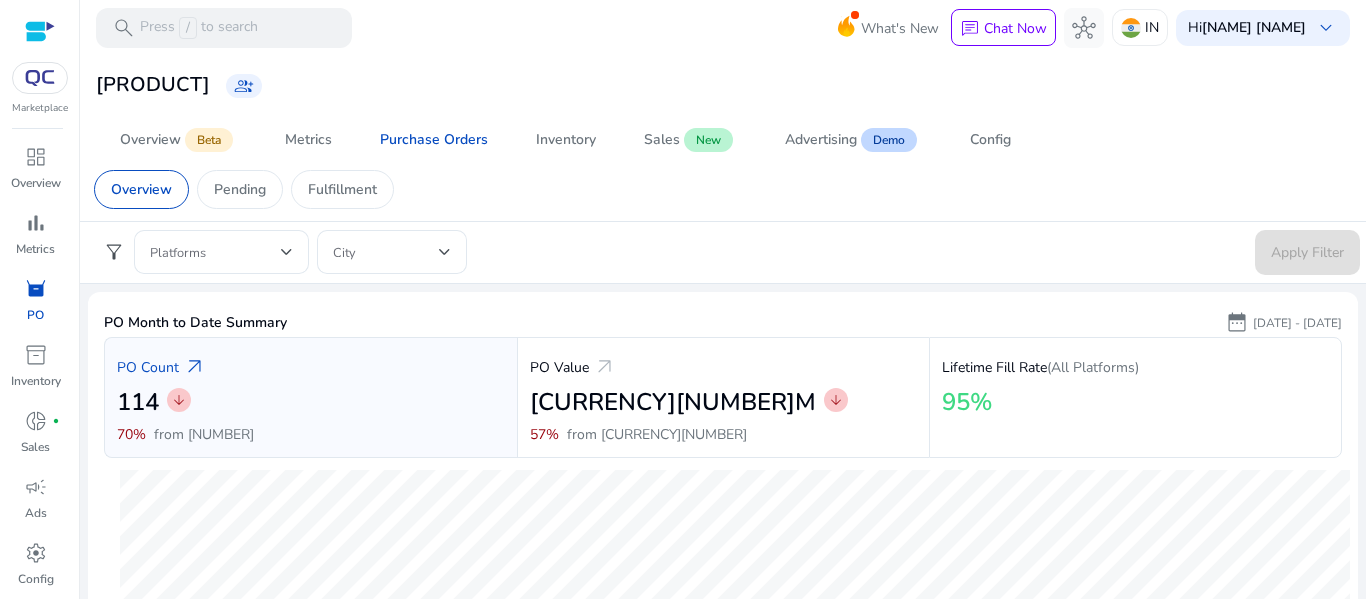 scroll, scrollTop: 0, scrollLeft: 0, axis: both 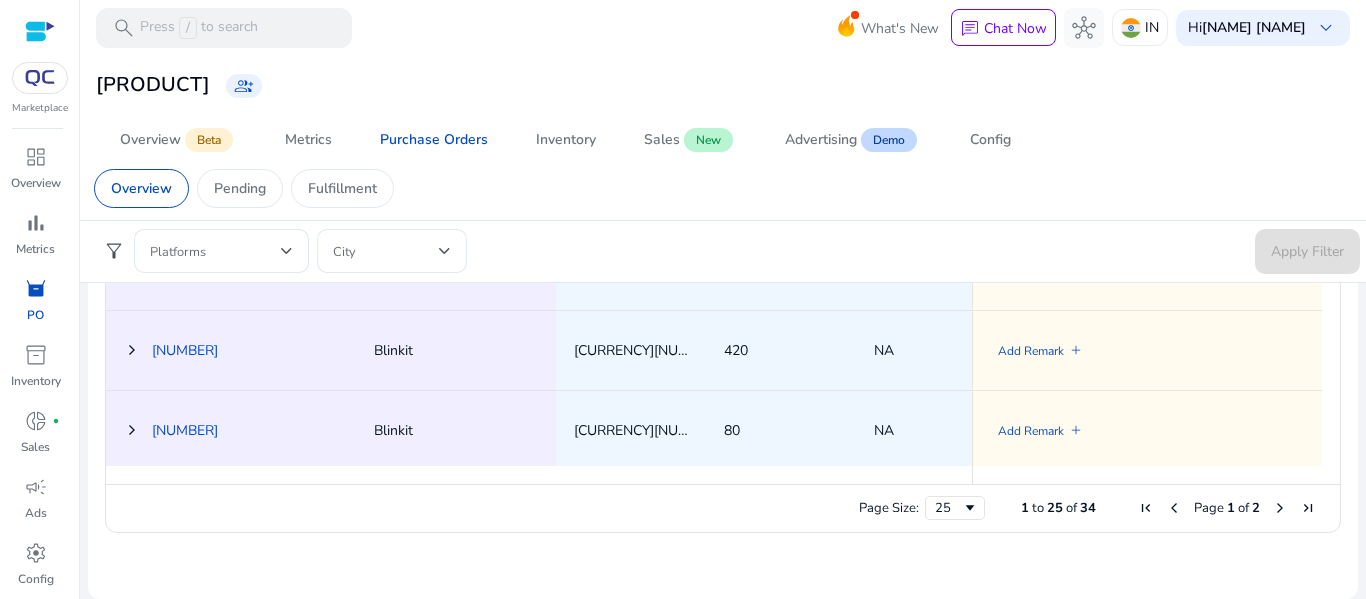 click at bounding box center (1280, 508) 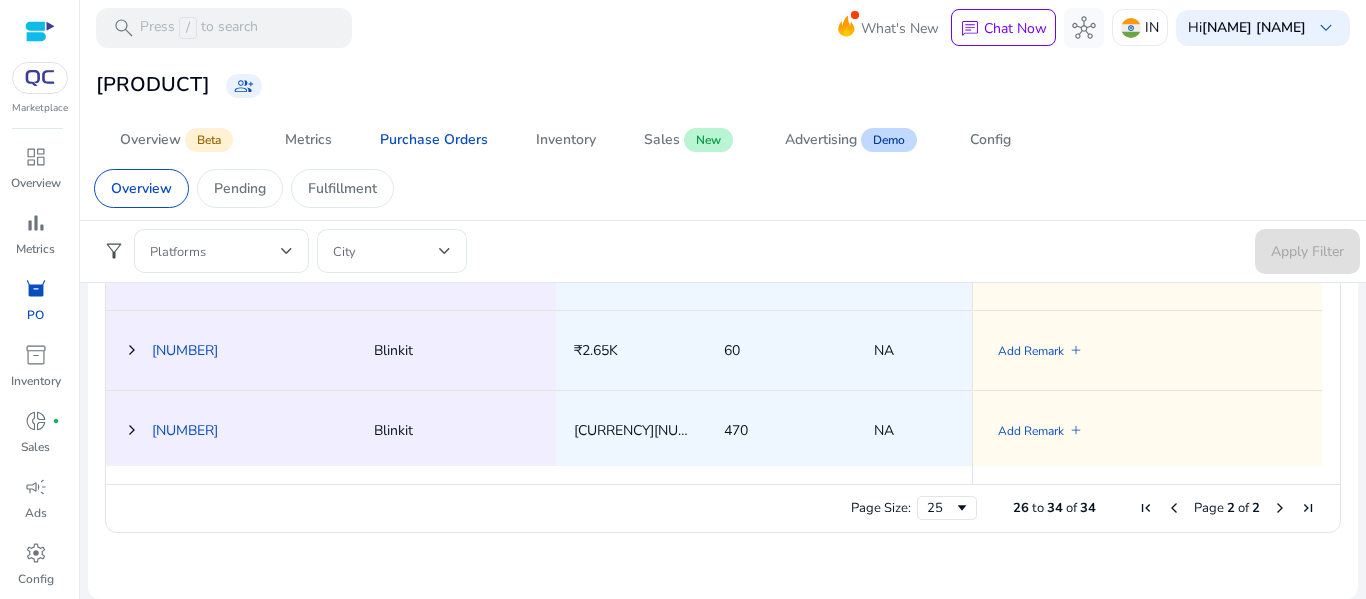 click at bounding box center [1280, 508] 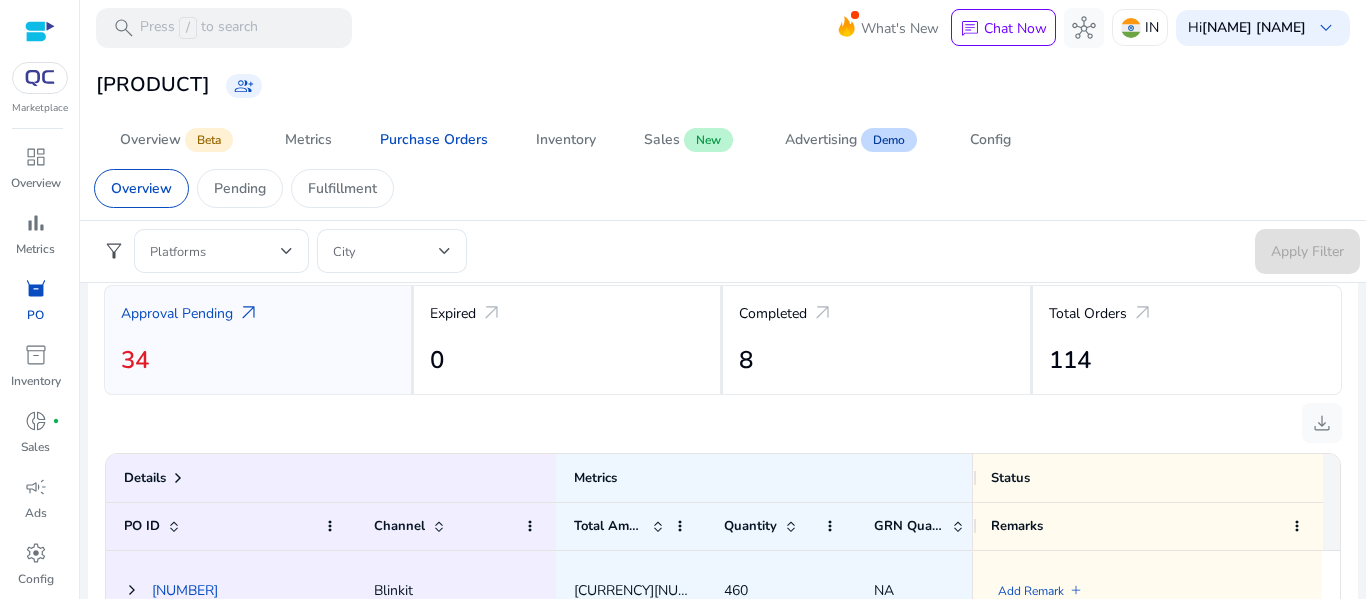 scroll, scrollTop: 946, scrollLeft: 0, axis: vertical 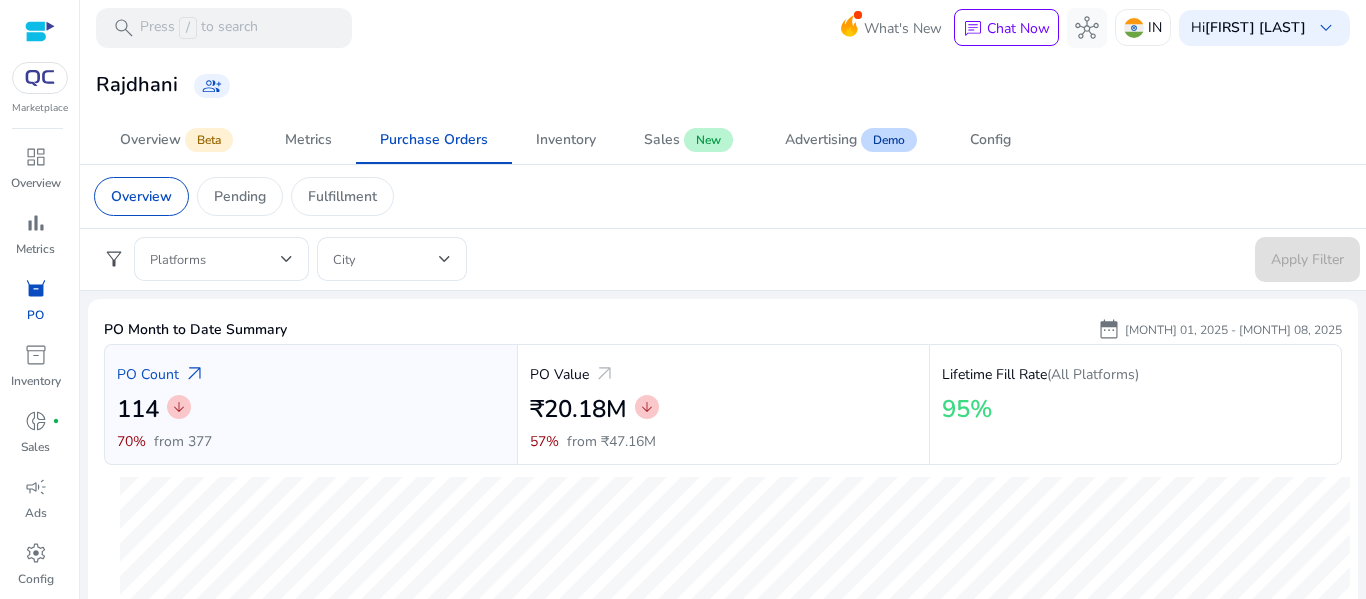 click on "[DATE] - [DATE]" 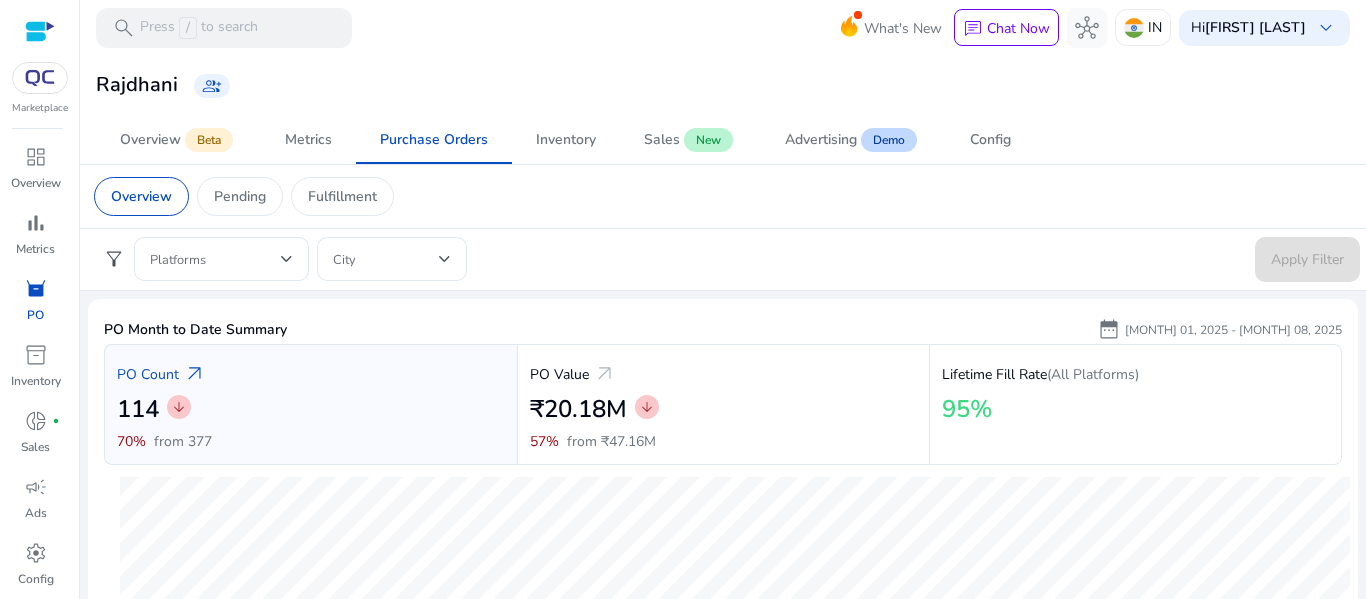 click on "date_range" 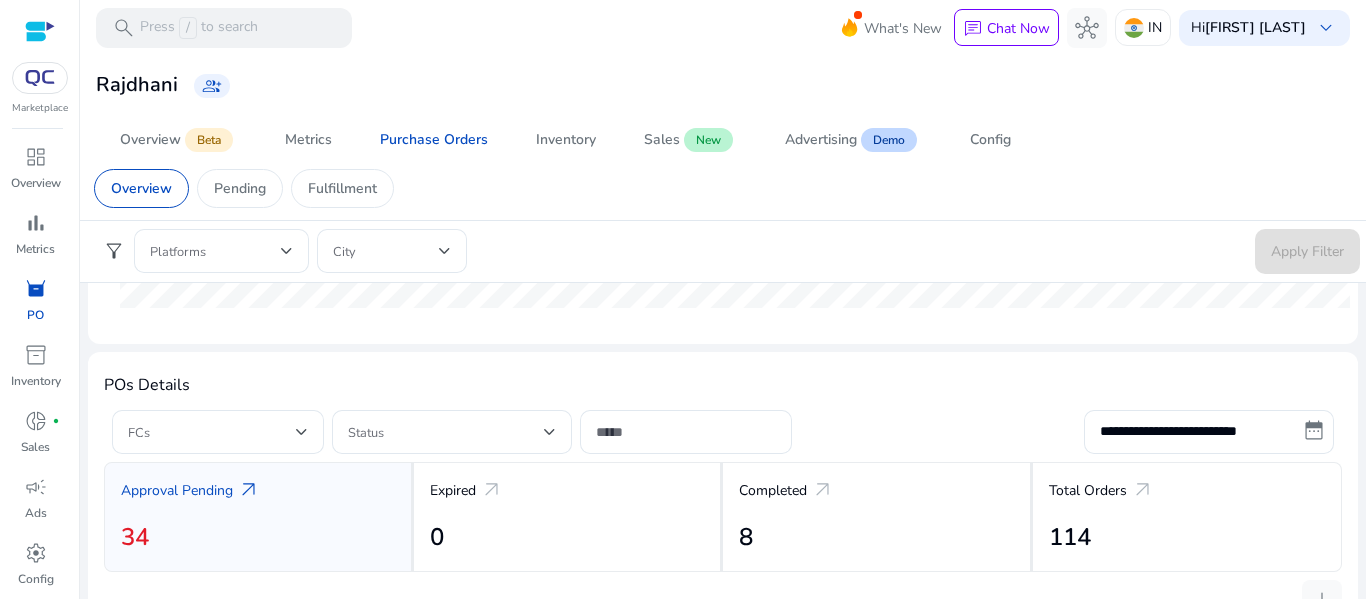 scroll, scrollTop: 700, scrollLeft: 0, axis: vertical 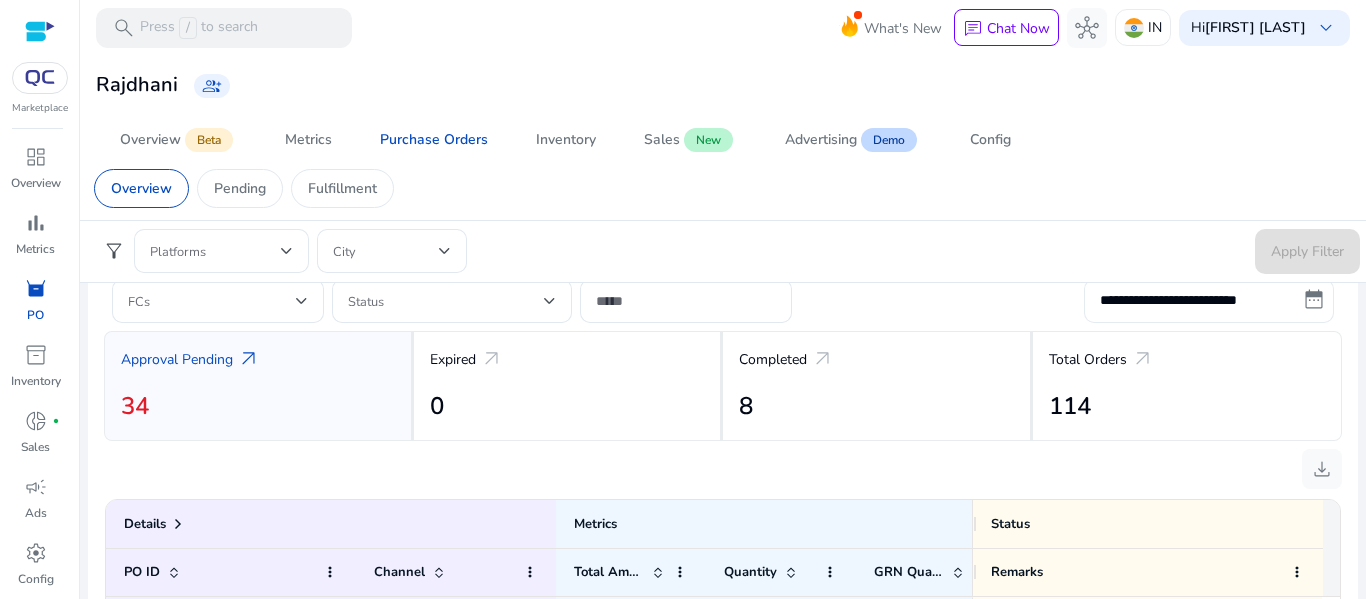 click on "**********" at bounding box center (1209, 301) 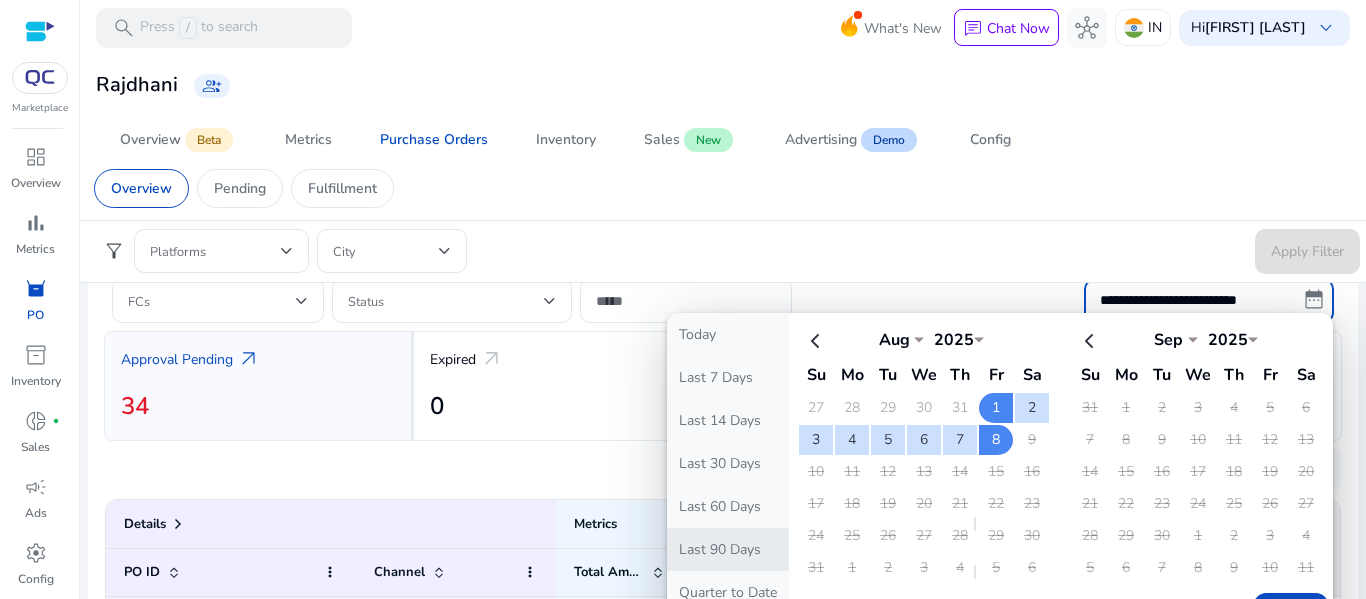 click on "Last 90 Days" 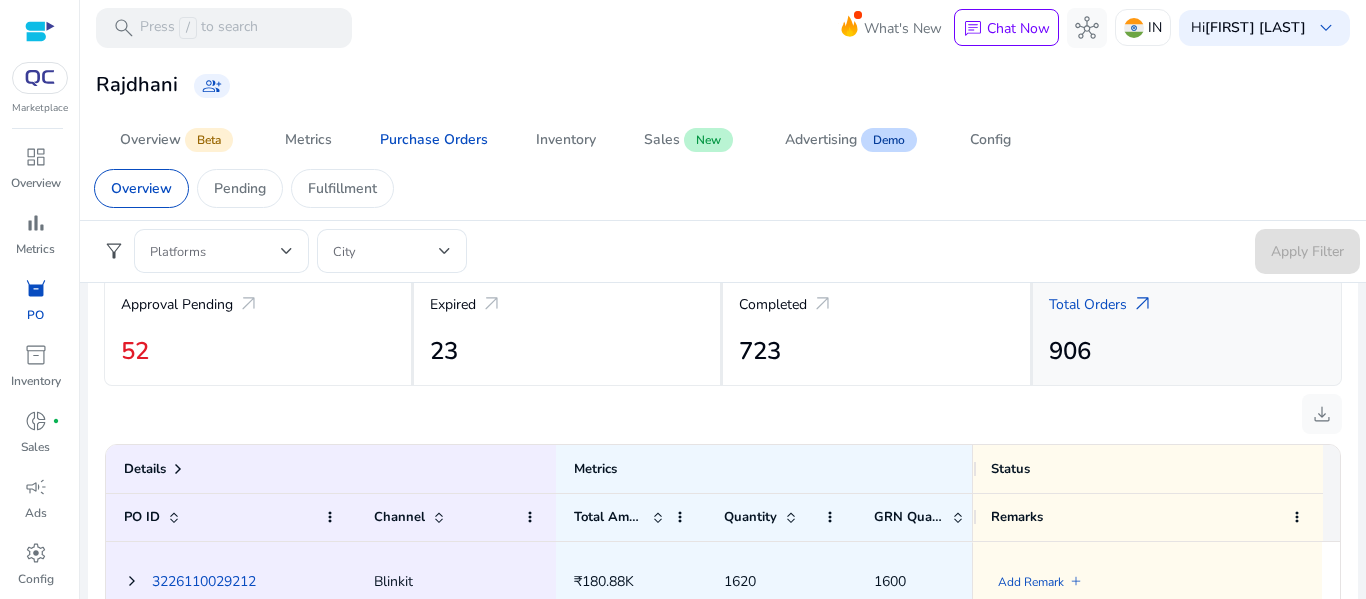 scroll, scrollTop: 900, scrollLeft: 0, axis: vertical 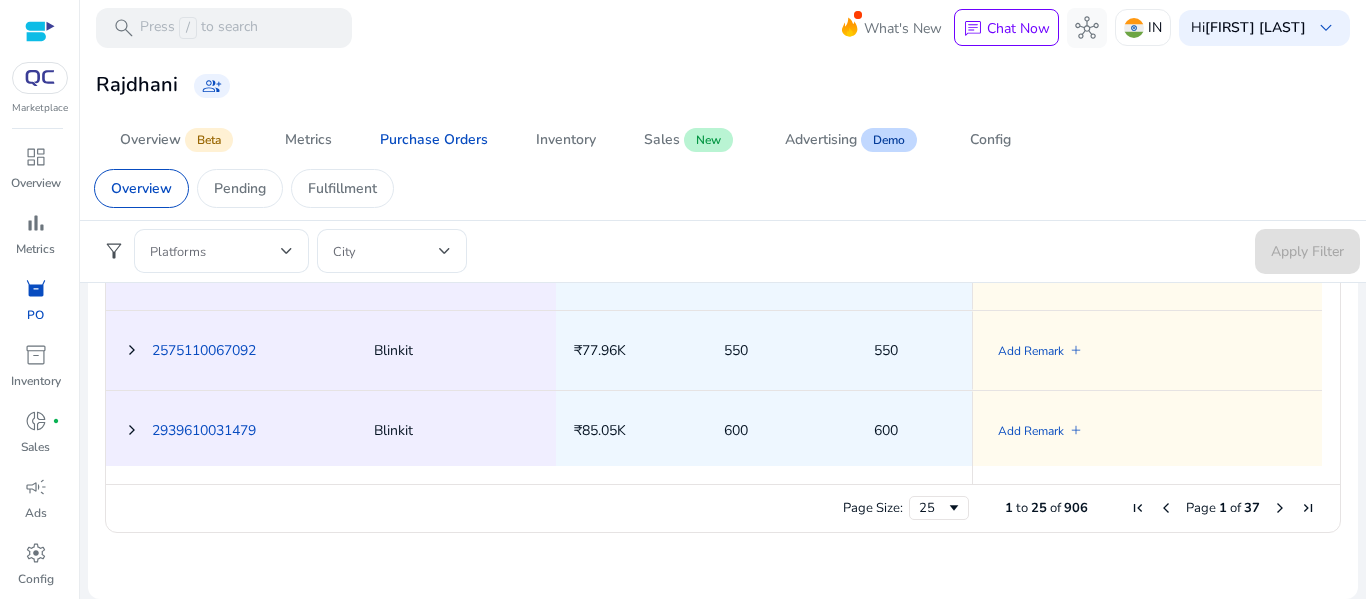 click 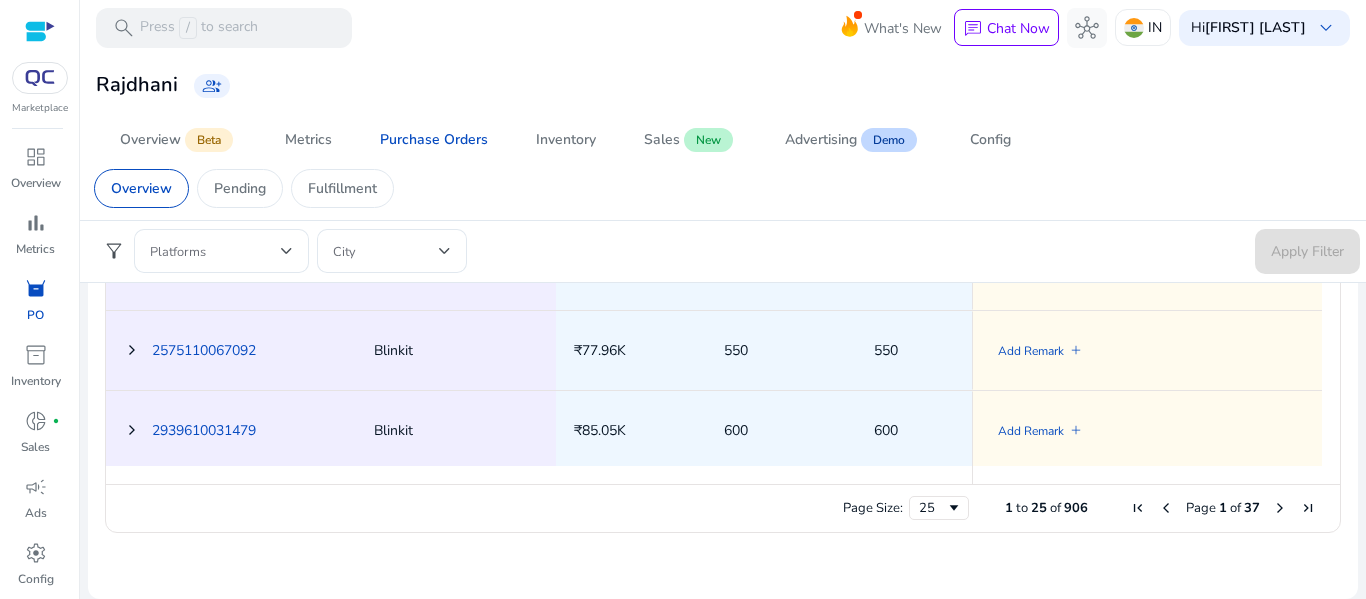 scroll, scrollTop: 0, scrollLeft: 217, axis: horizontal 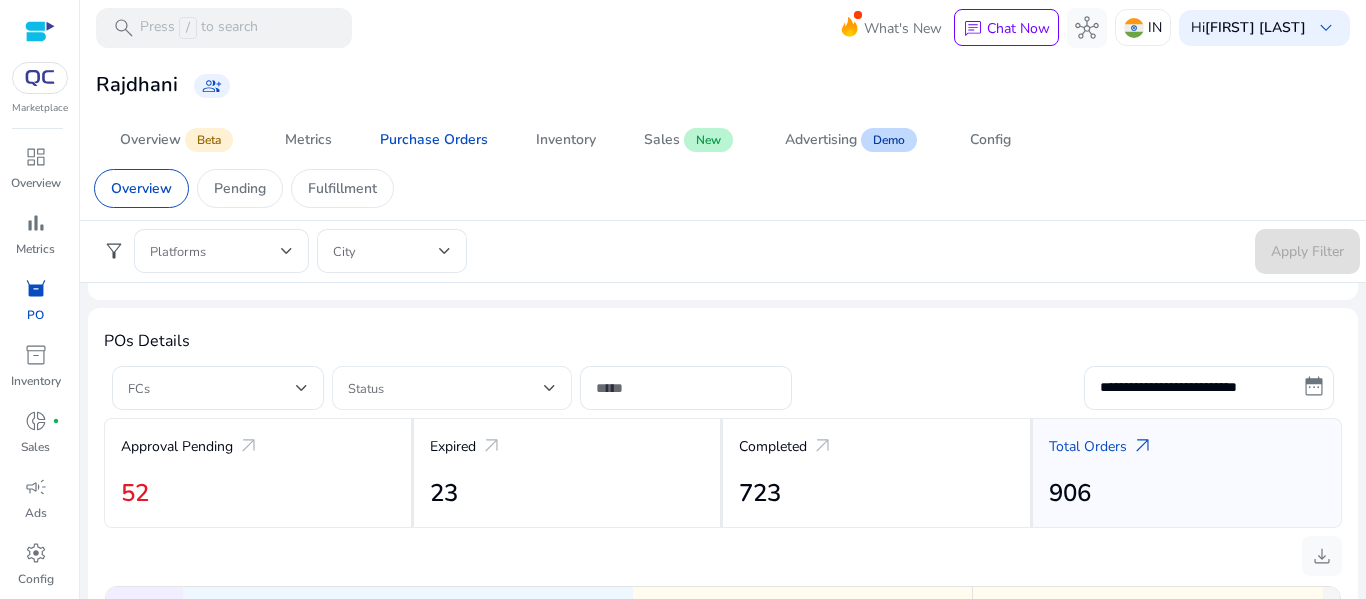 click at bounding box center (446, 388) 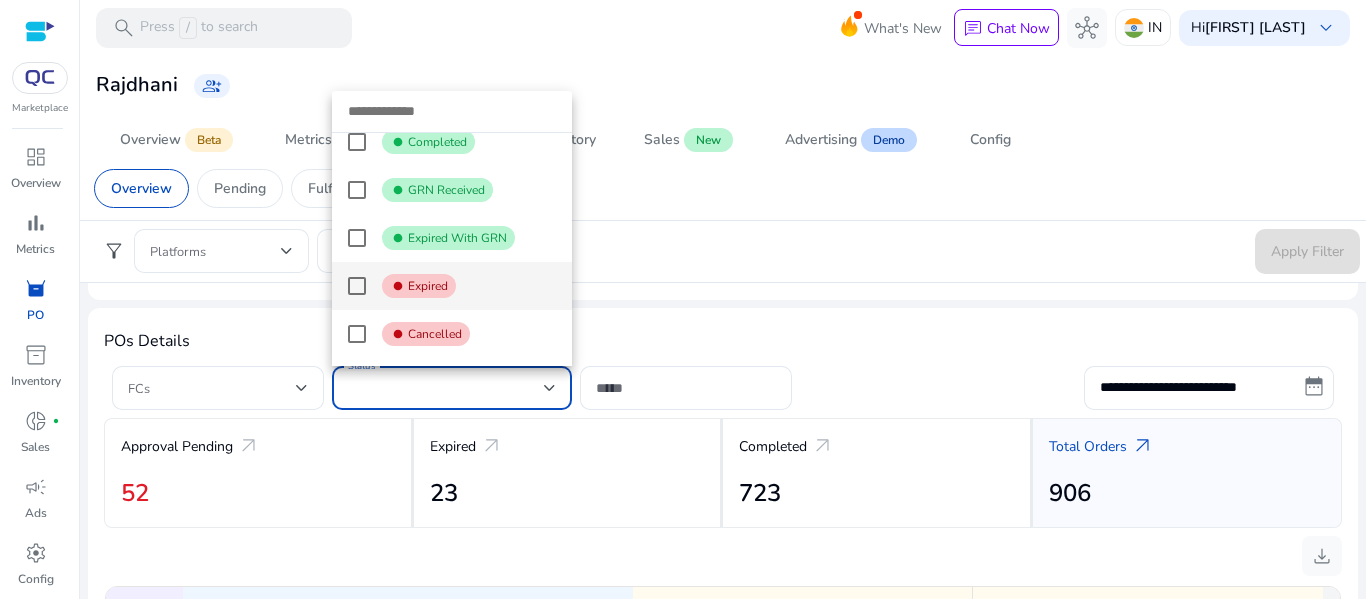 click at bounding box center (357, 286) 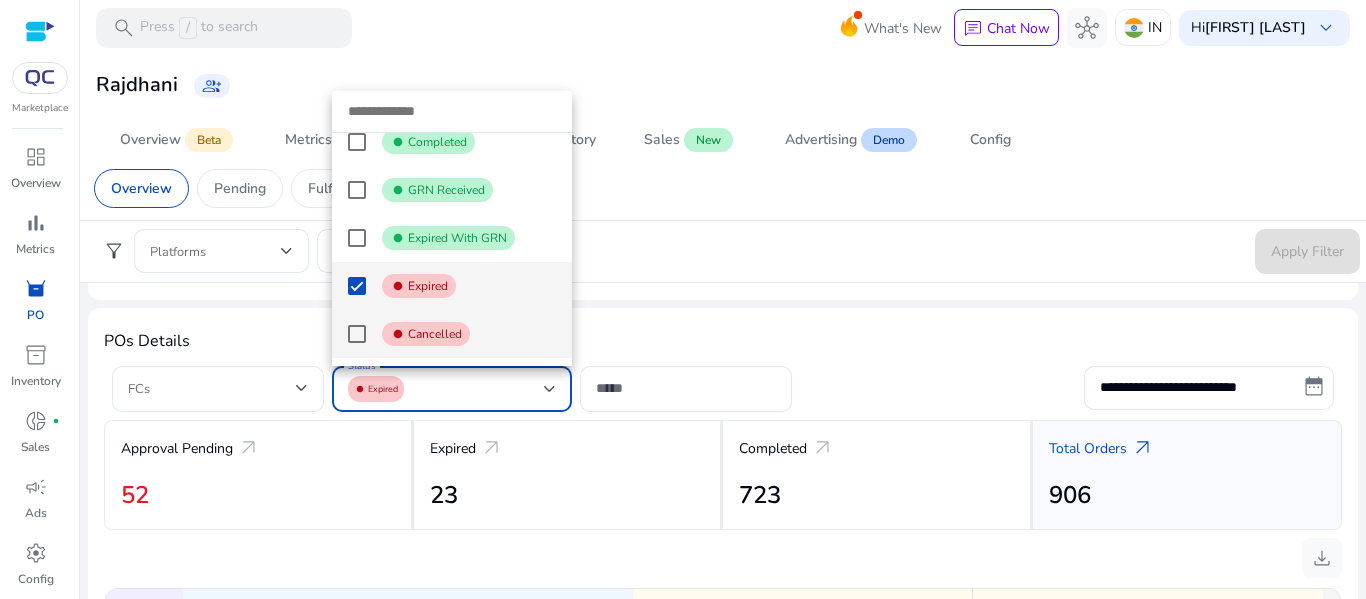 click at bounding box center (357, 334) 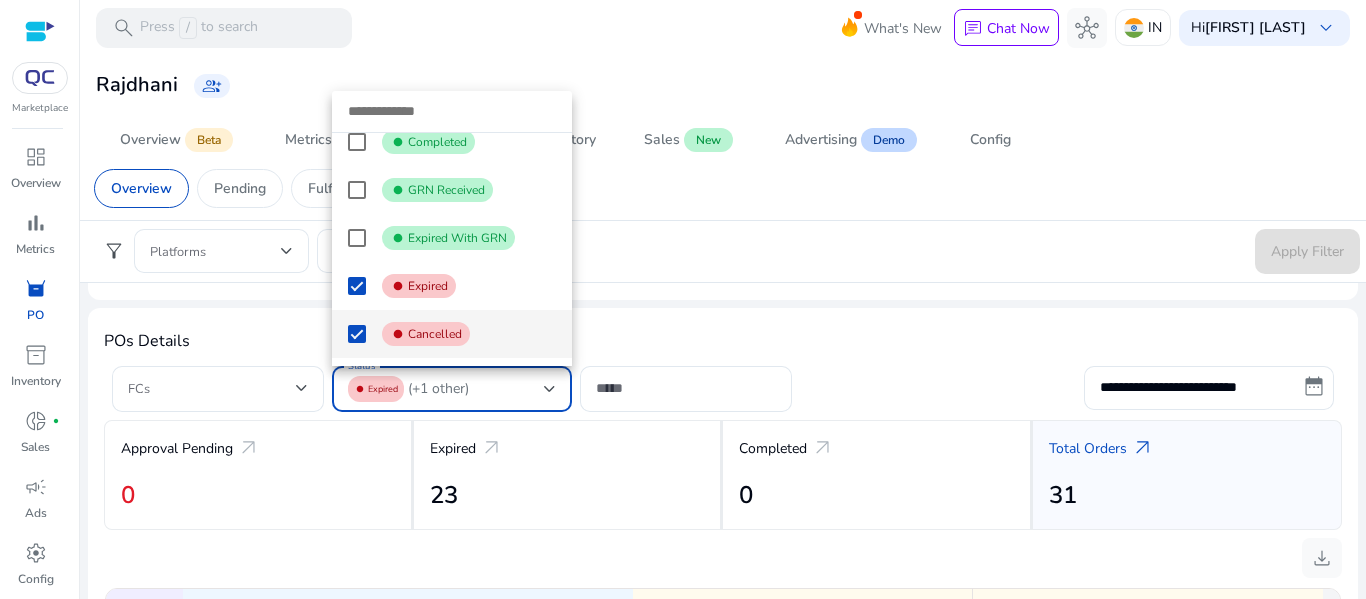 click at bounding box center (683, 299) 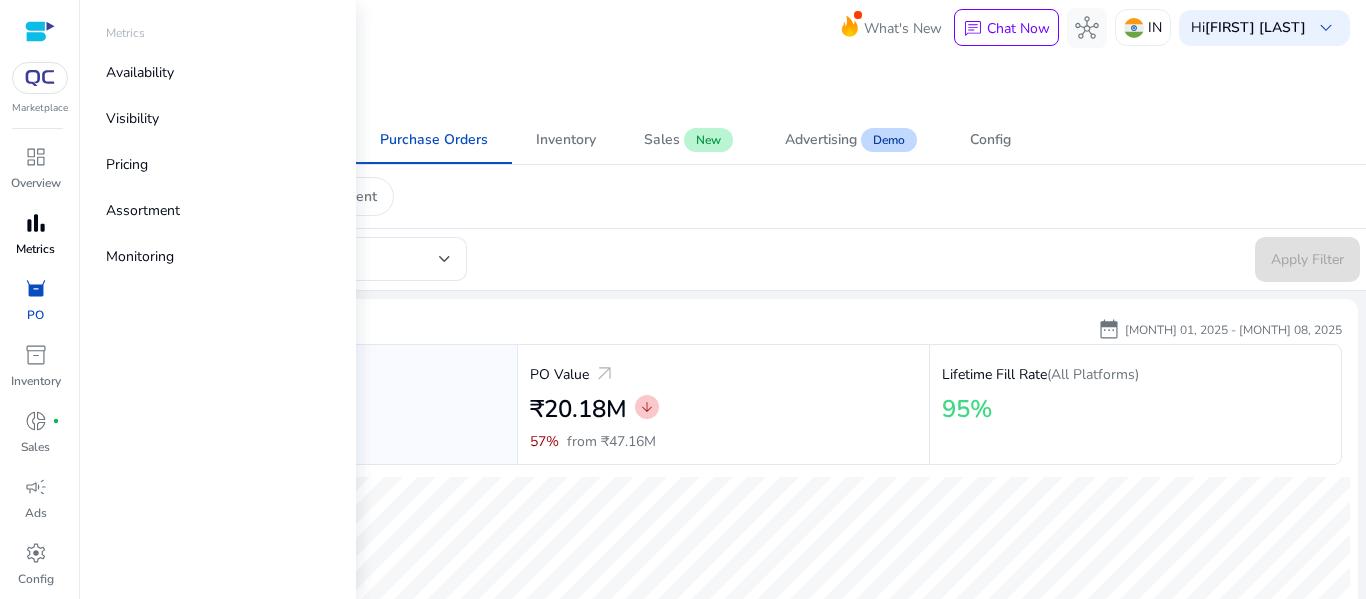 click on "bar_chart" at bounding box center [36, 223] 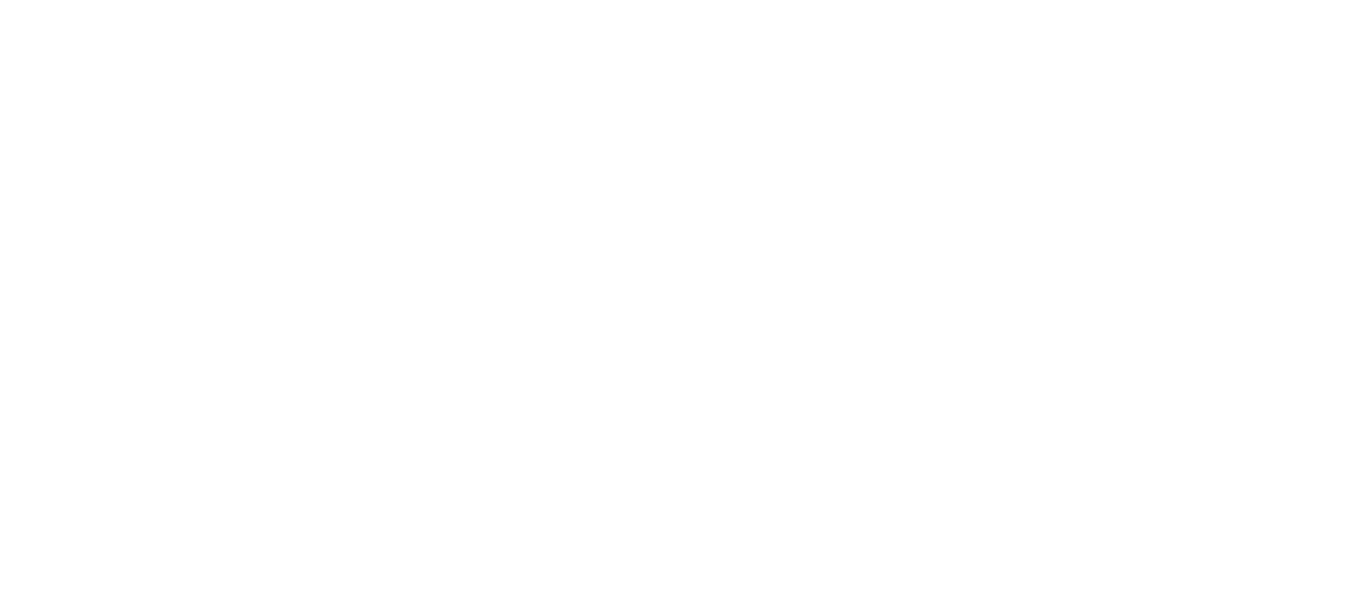scroll, scrollTop: 0, scrollLeft: 0, axis: both 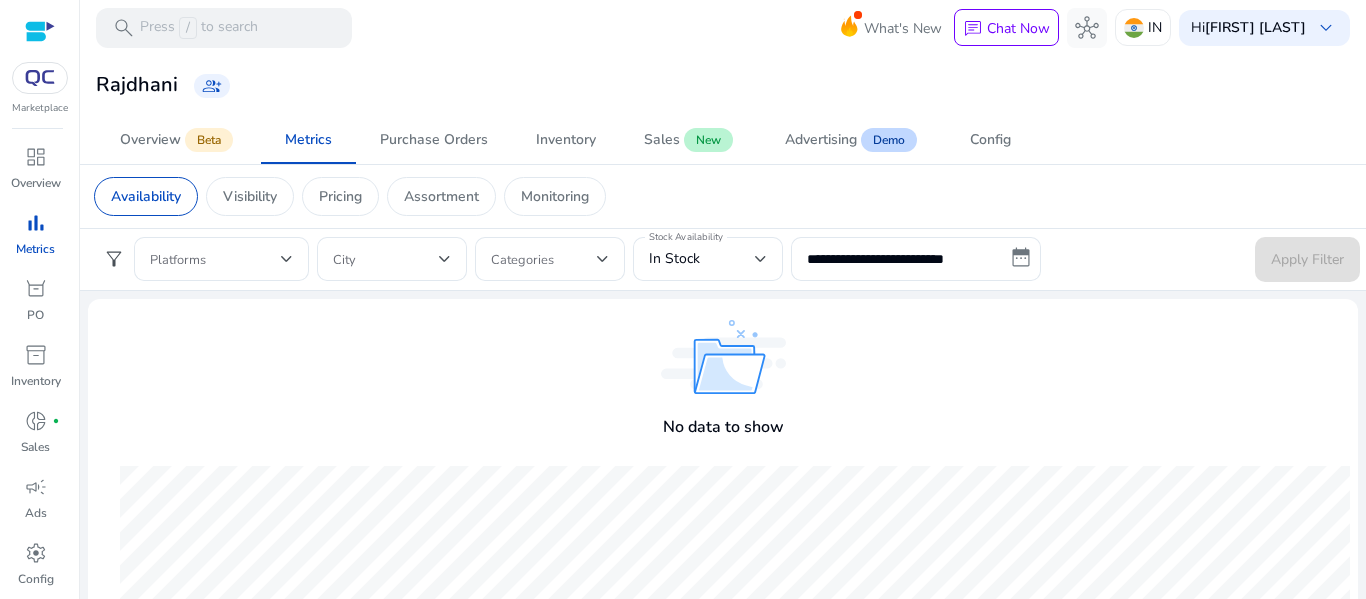 click on "Metrics" at bounding box center [35, 249] 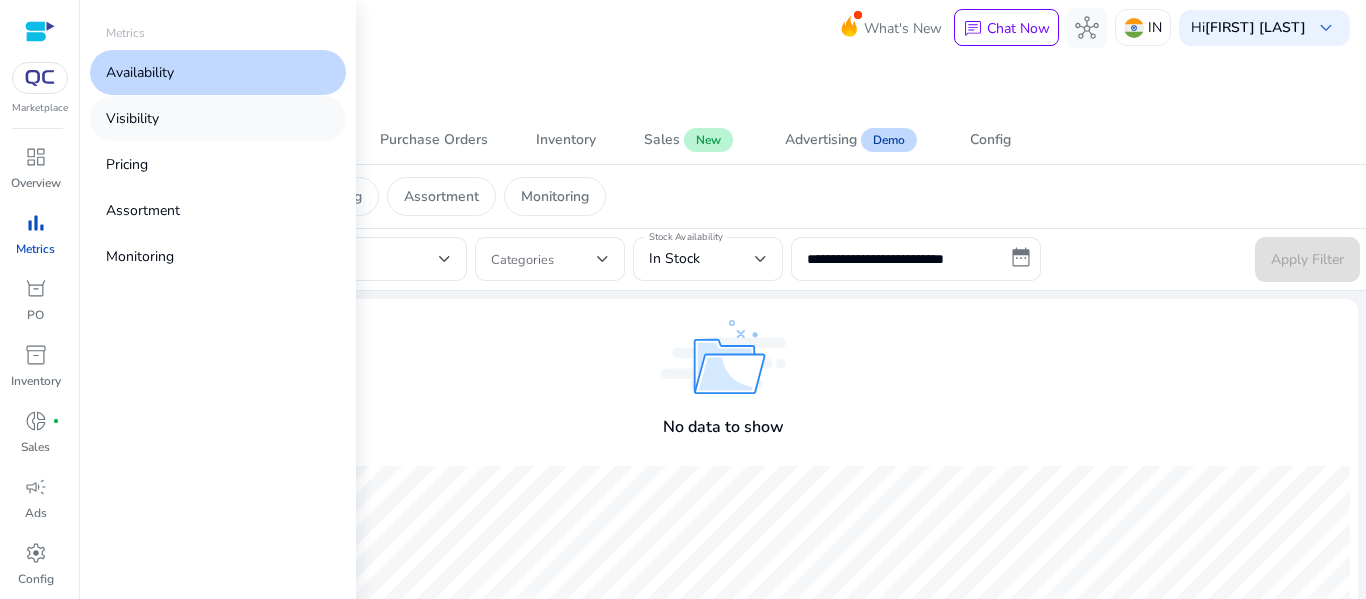 click on "Visibility" at bounding box center (132, 118) 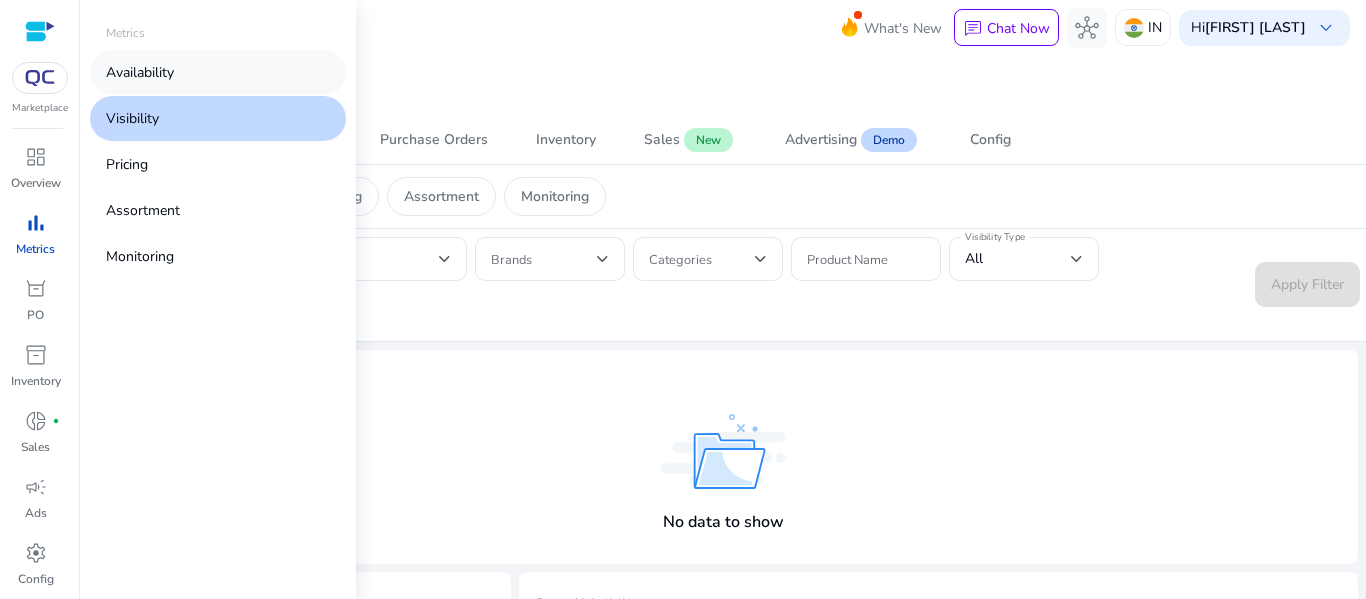 click on "Availability" at bounding box center (218, 72) 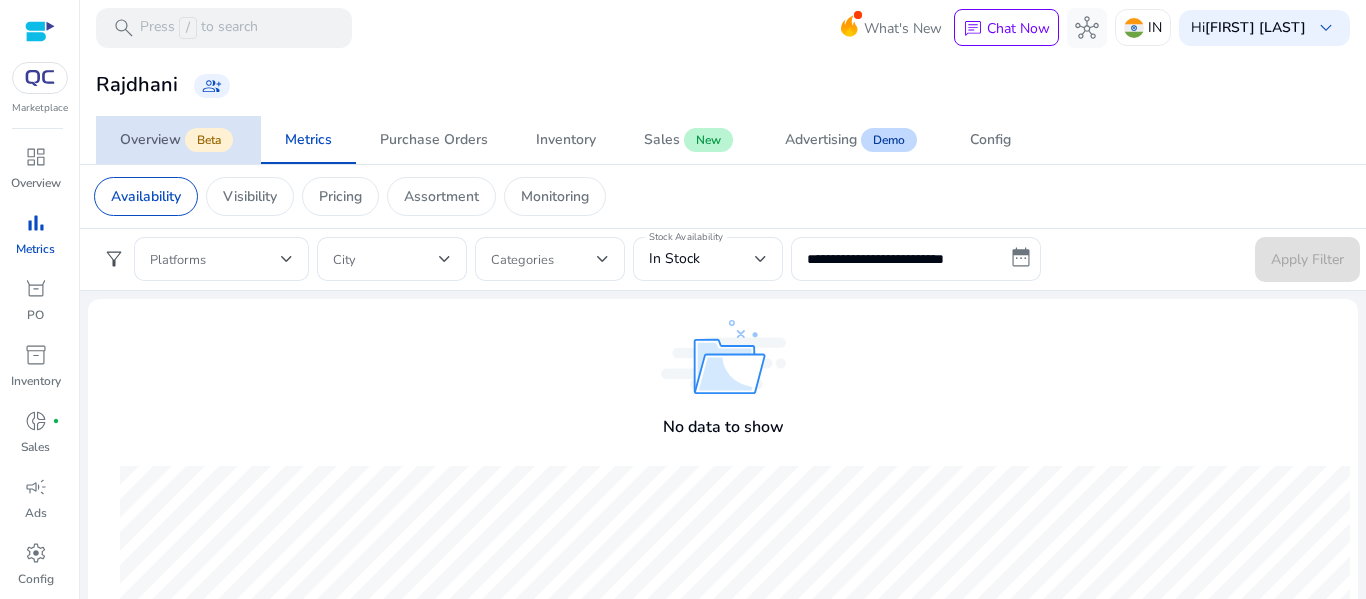 click on "Overview" at bounding box center [150, 140] 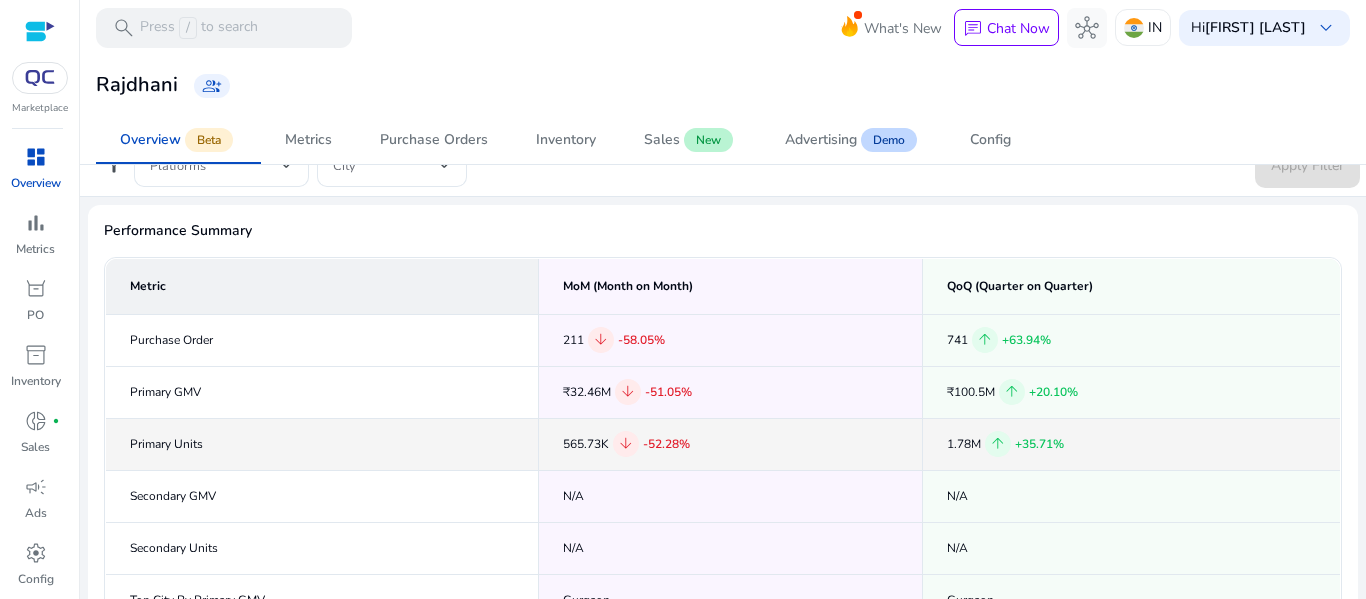 scroll, scrollTop: 0, scrollLeft: 0, axis: both 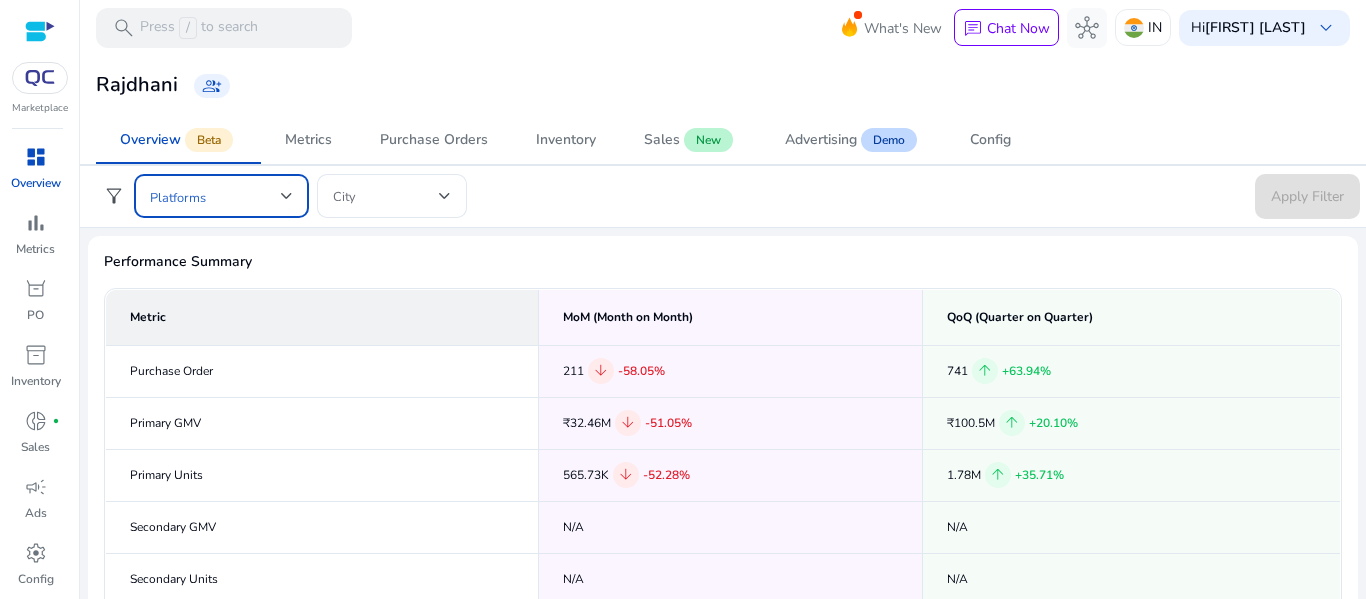 click at bounding box center [215, 196] 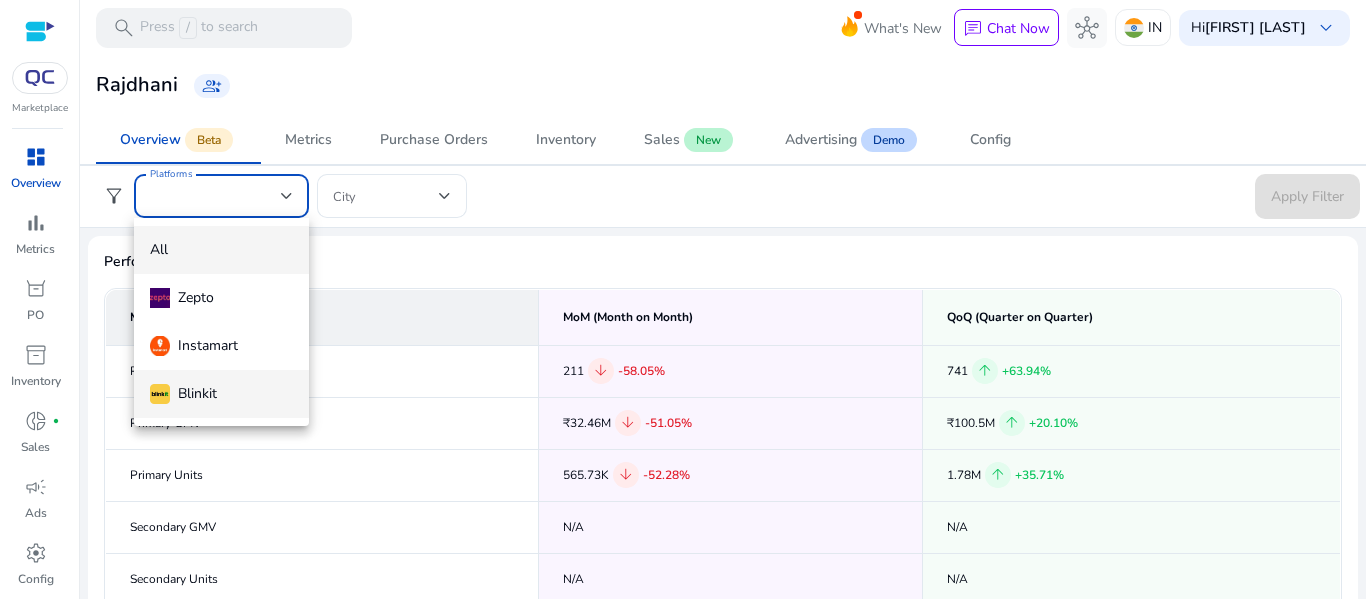 click on "Blinkit" at bounding box center [183, 394] 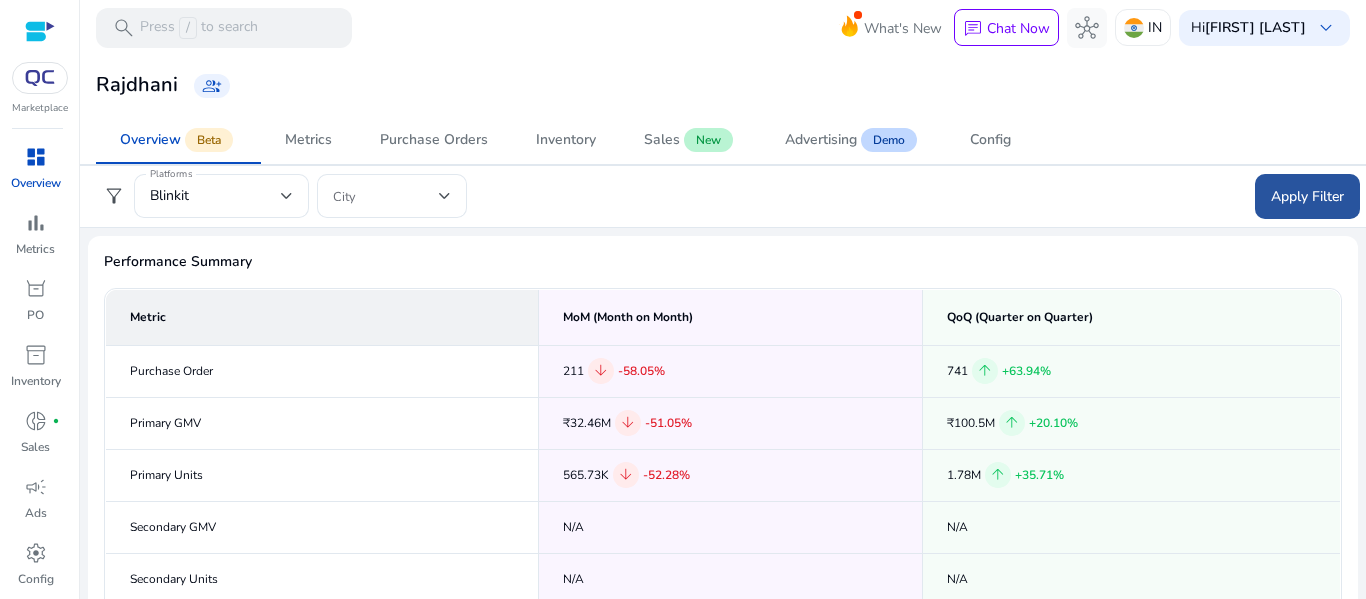 click on "Apply Filter" 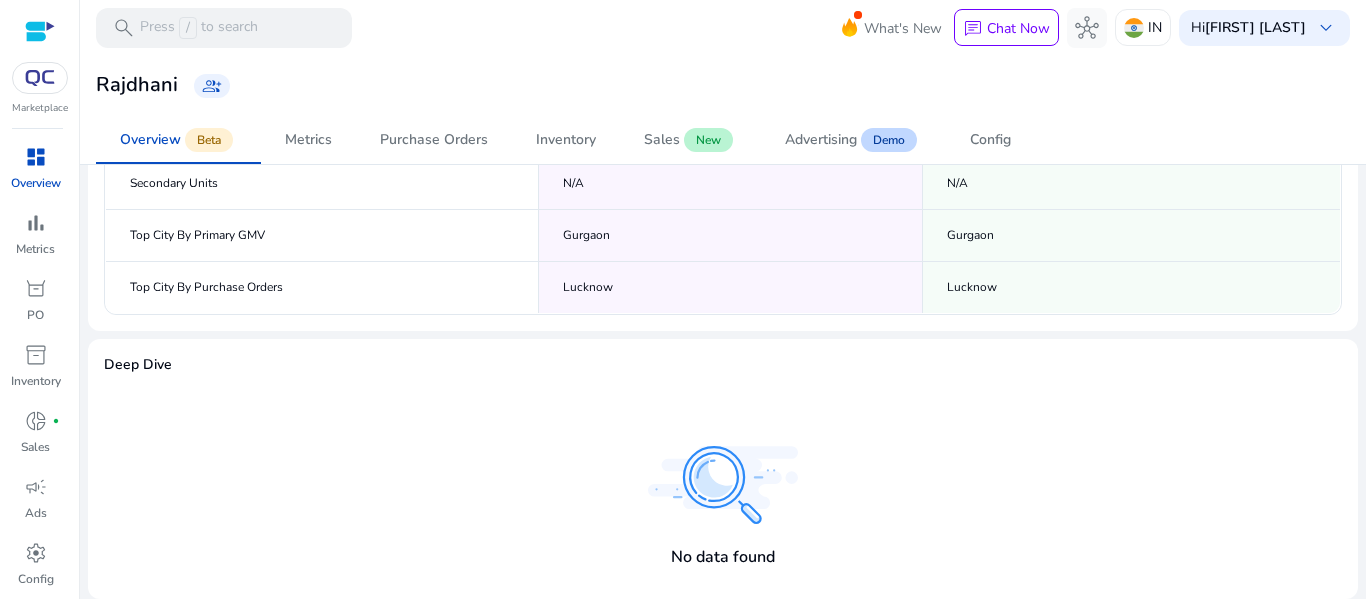 scroll, scrollTop: 0, scrollLeft: 0, axis: both 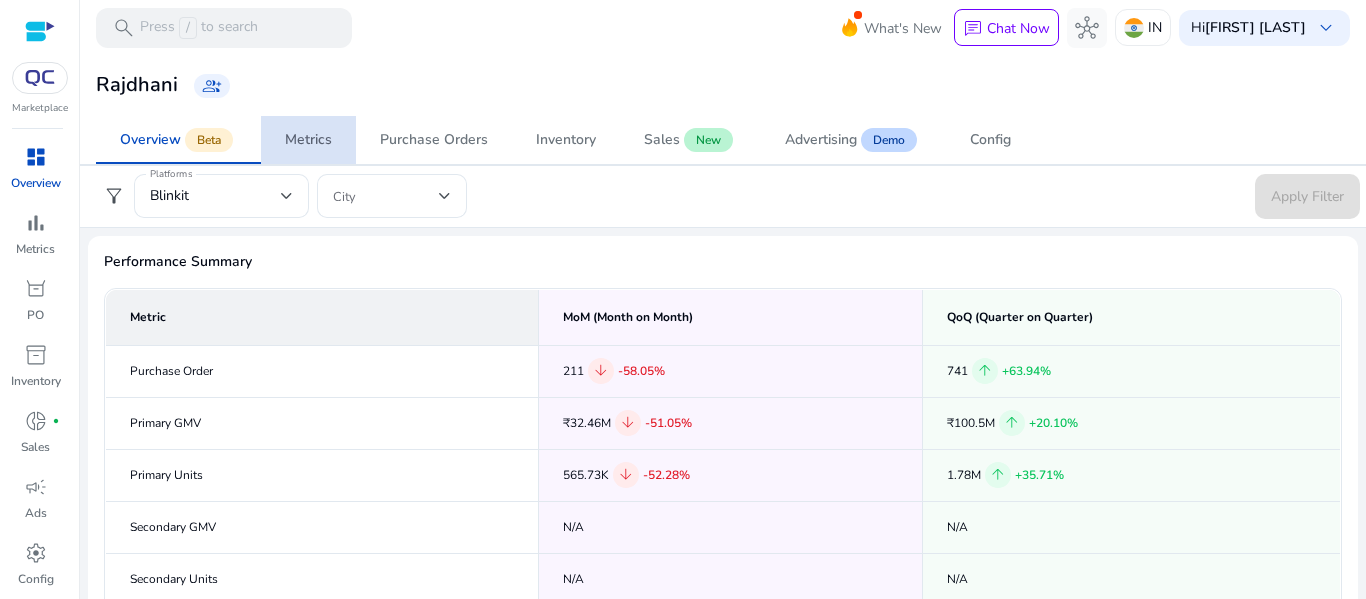 click on "Metrics" at bounding box center (308, 140) 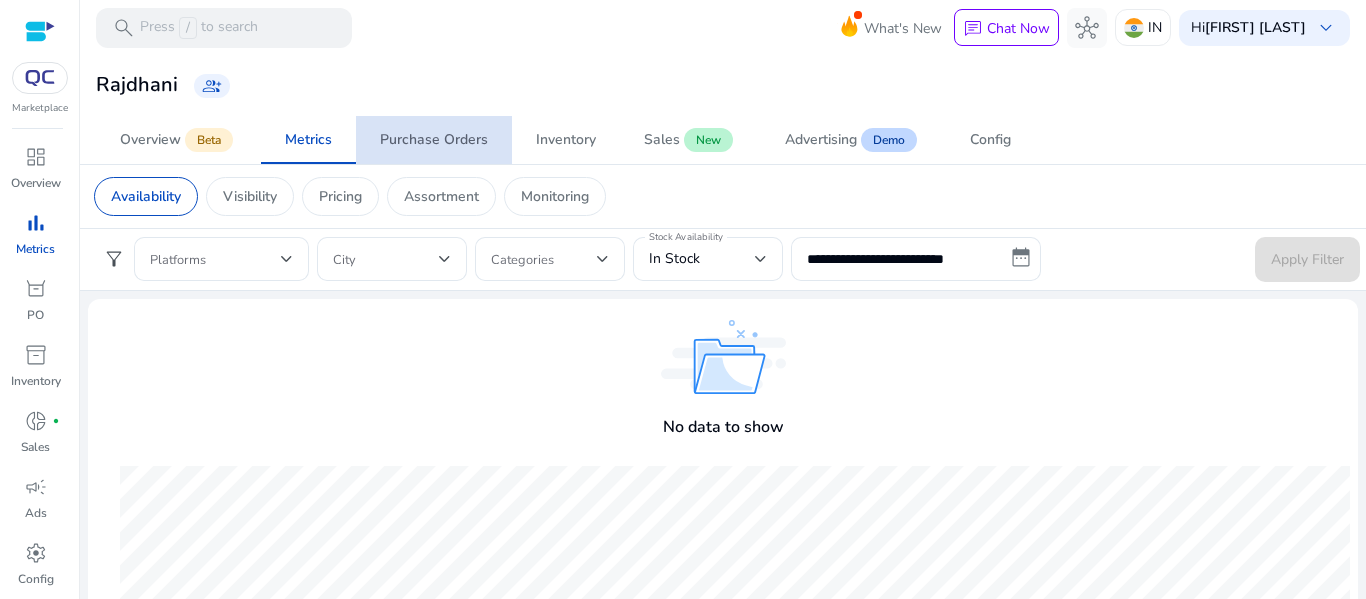 click on "Purchase Orders" at bounding box center (434, 140) 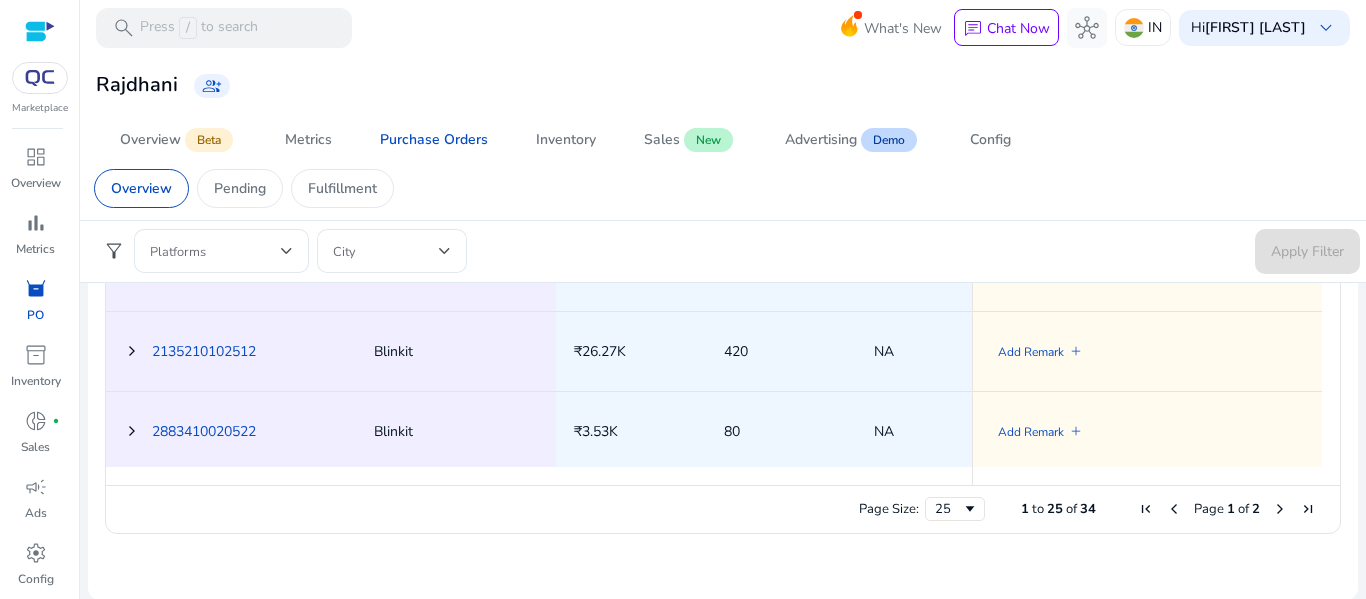 scroll, scrollTop: 1146, scrollLeft: 0, axis: vertical 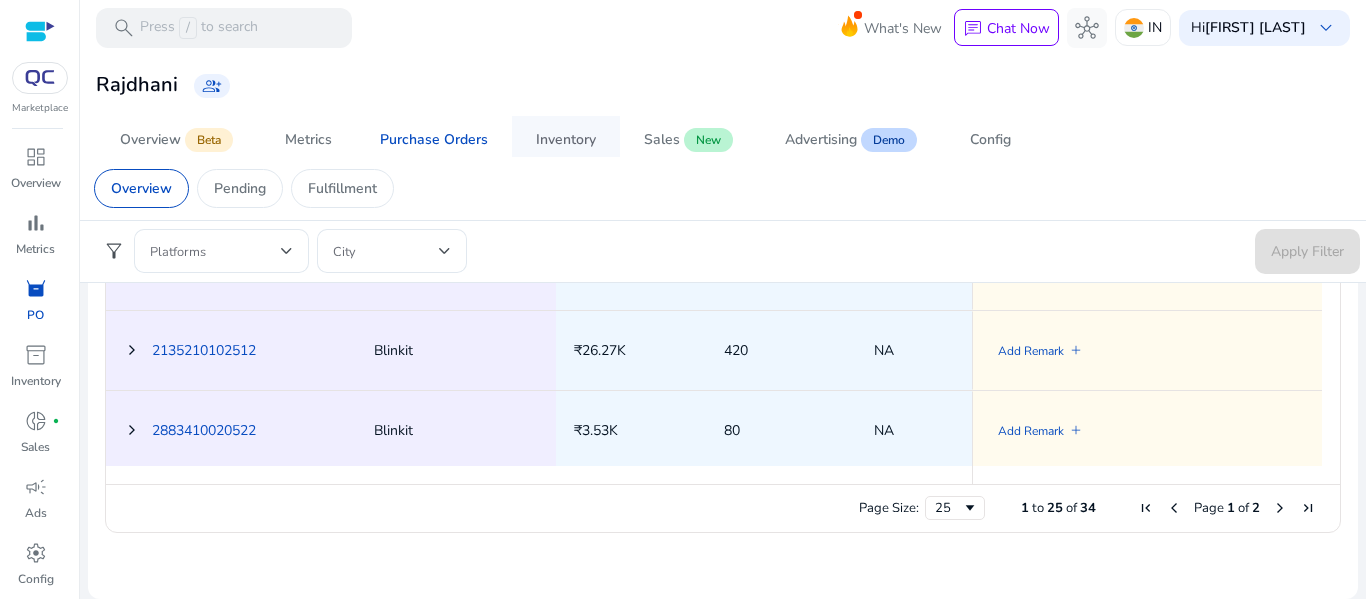 click on "Inventory" at bounding box center [566, 140] 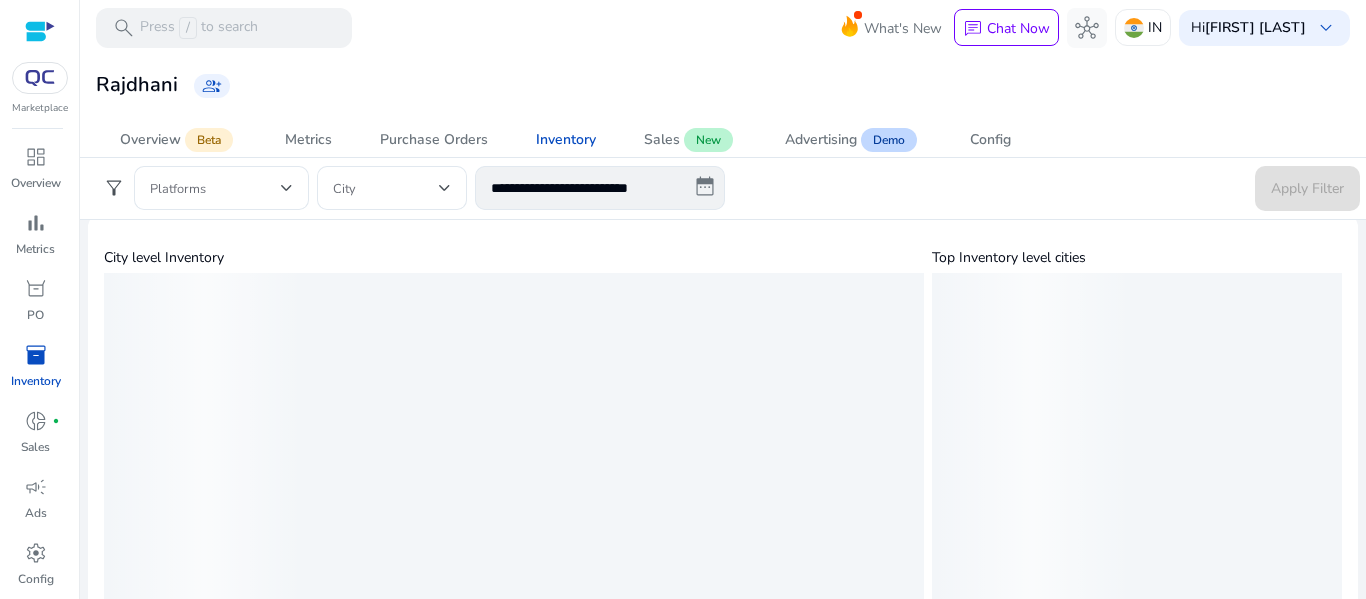 scroll, scrollTop: 300, scrollLeft: 0, axis: vertical 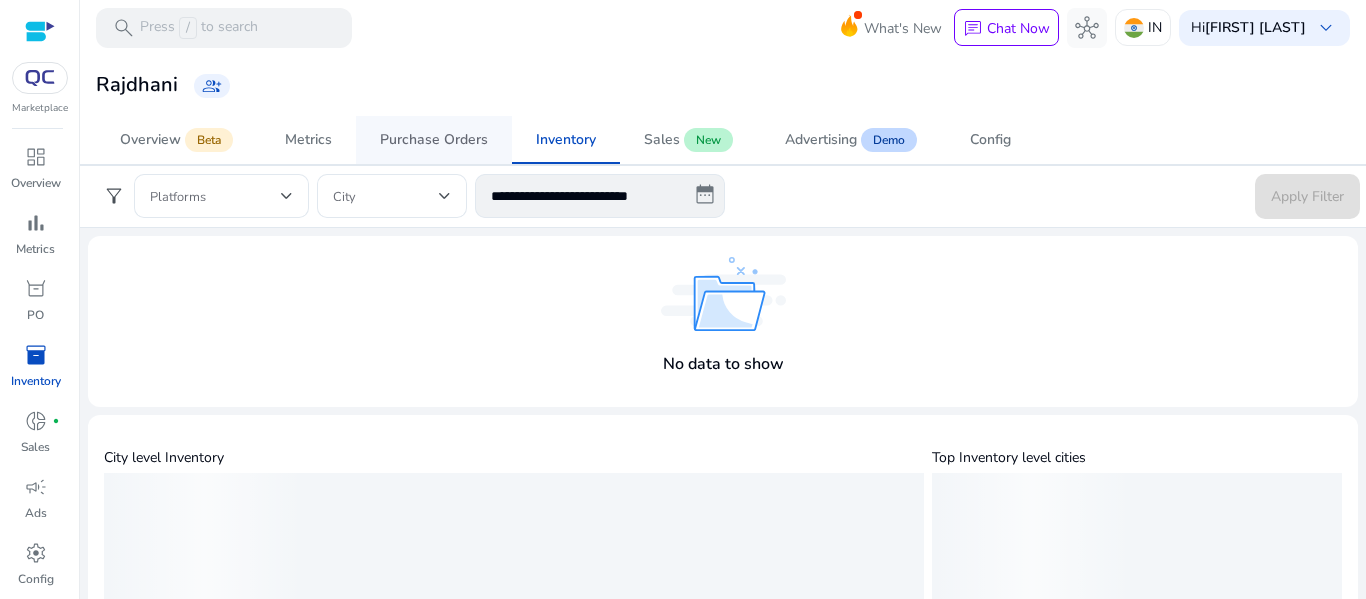 click on "Purchase Orders" at bounding box center [434, 140] 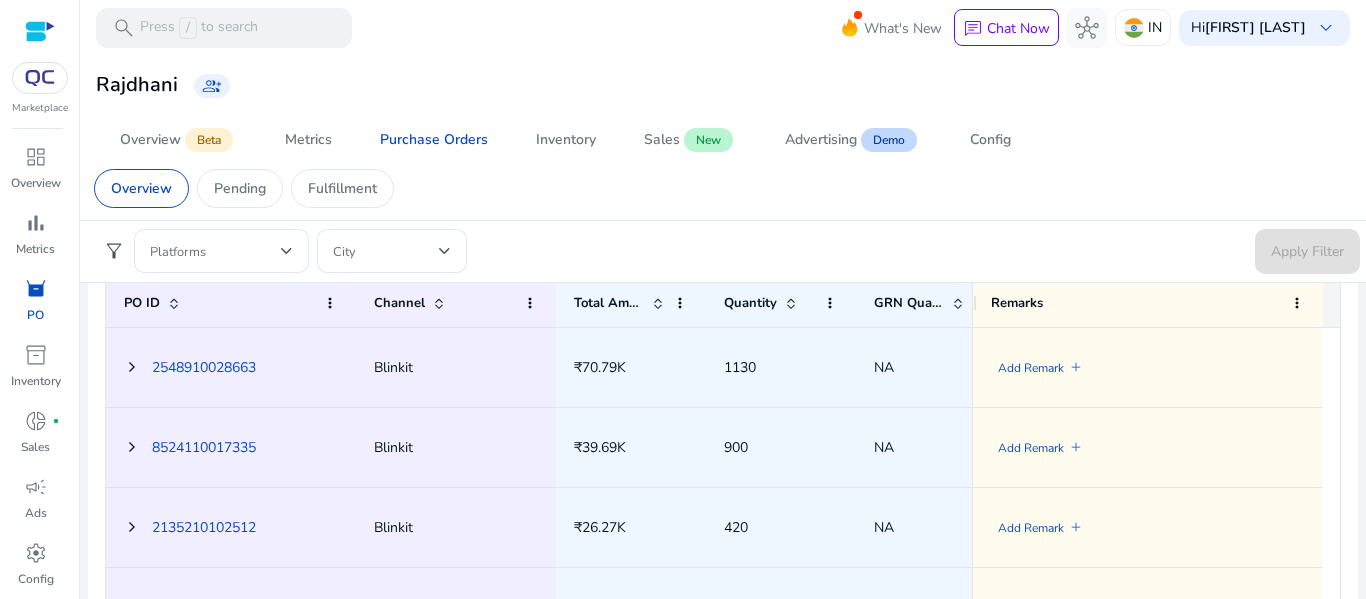 scroll, scrollTop: 1000, scrollLeft: 0, axis: vertical 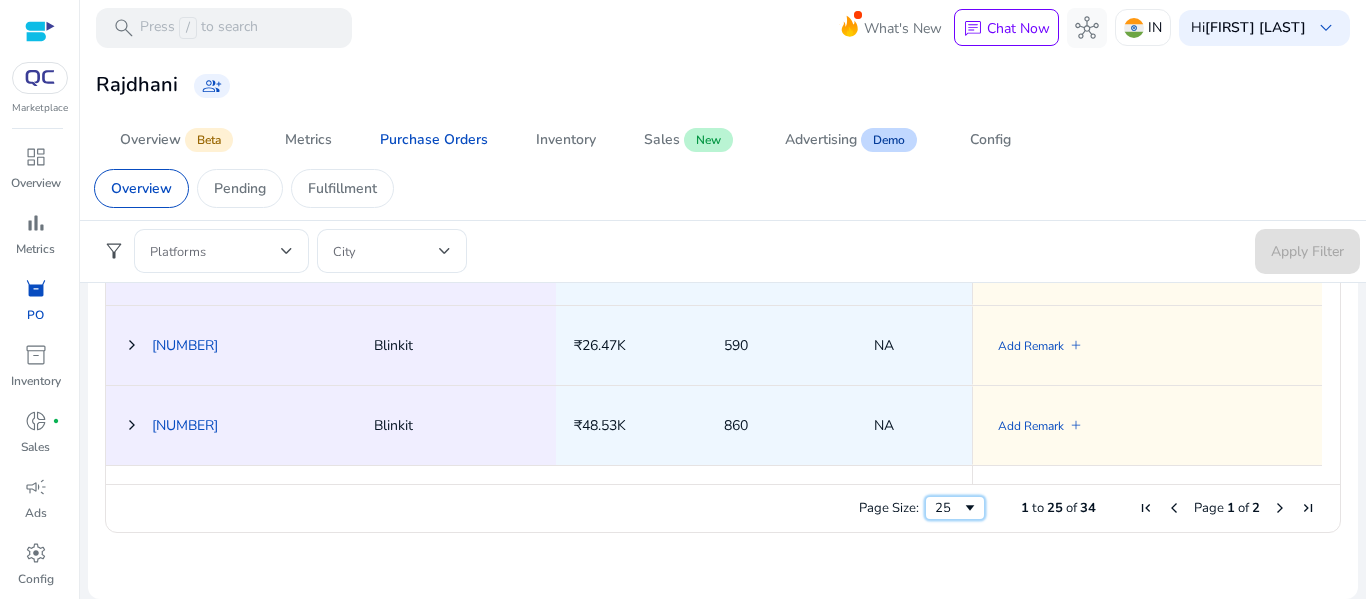 click on "25" at bounding box center [948, 508] 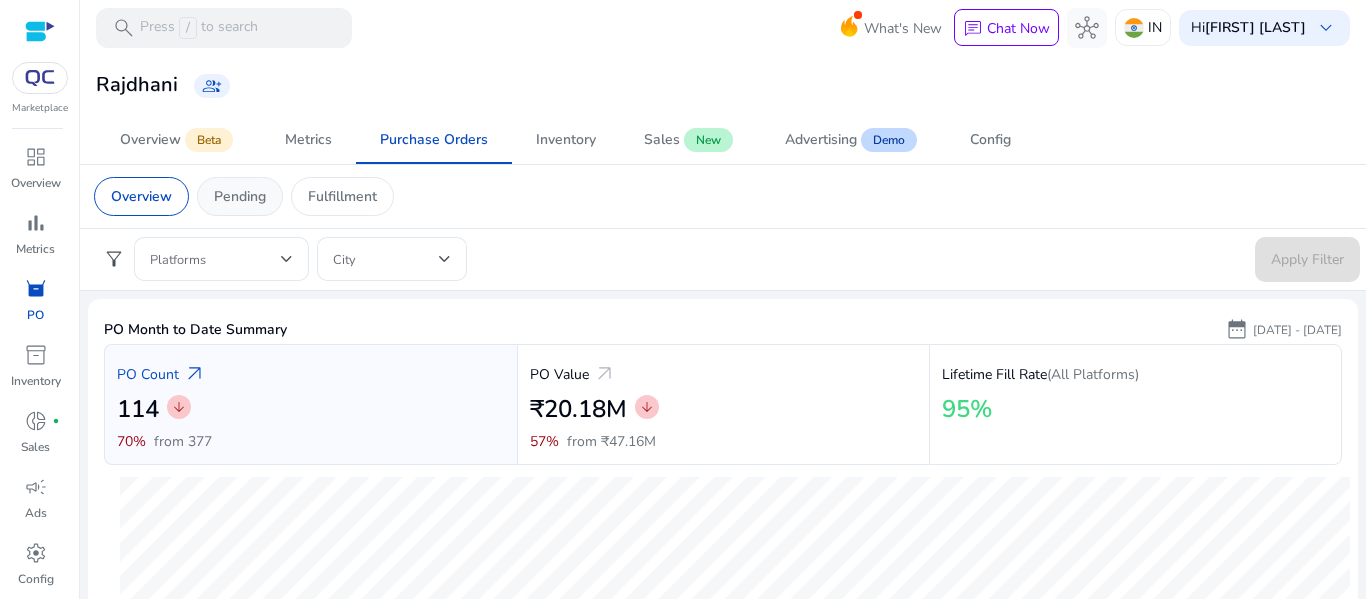 click on "Pending" 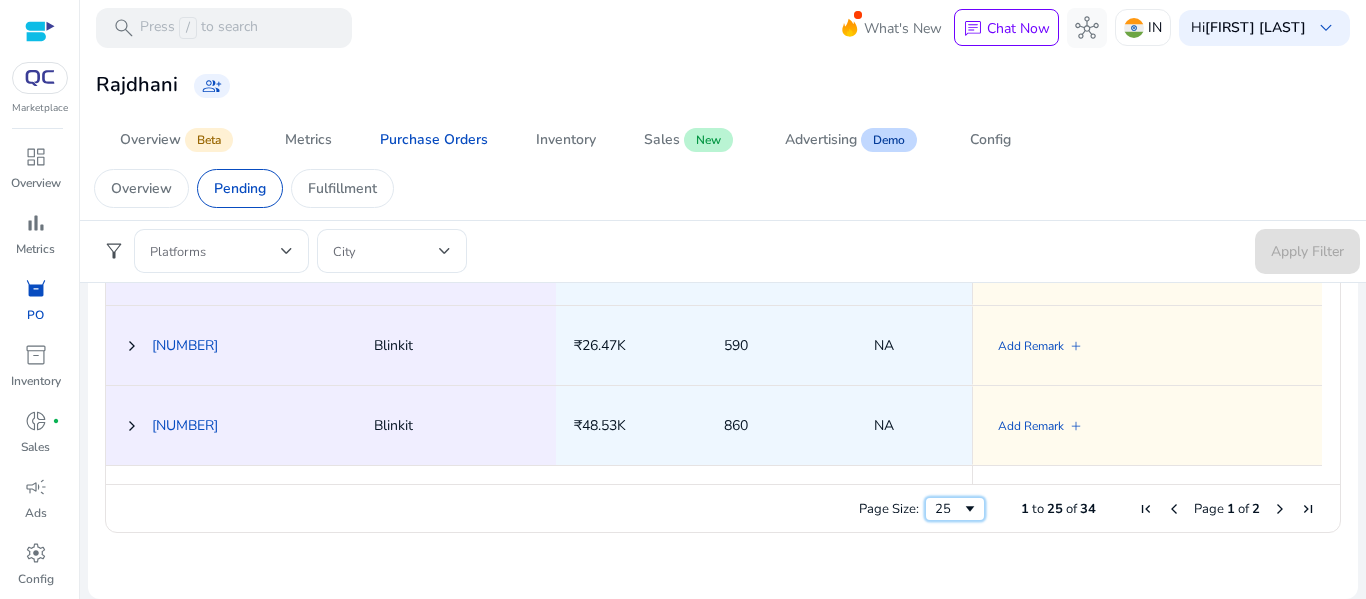 click on "25" at bounding box center (948, 509) 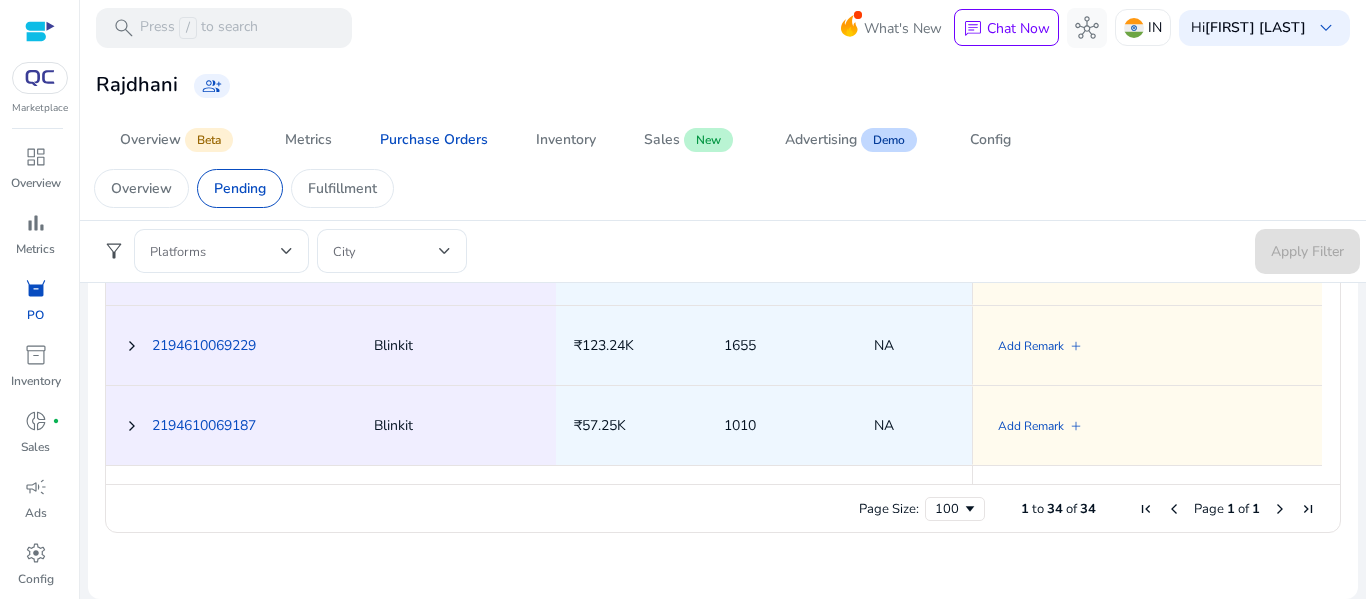 click at bounding box center (1280, 509) 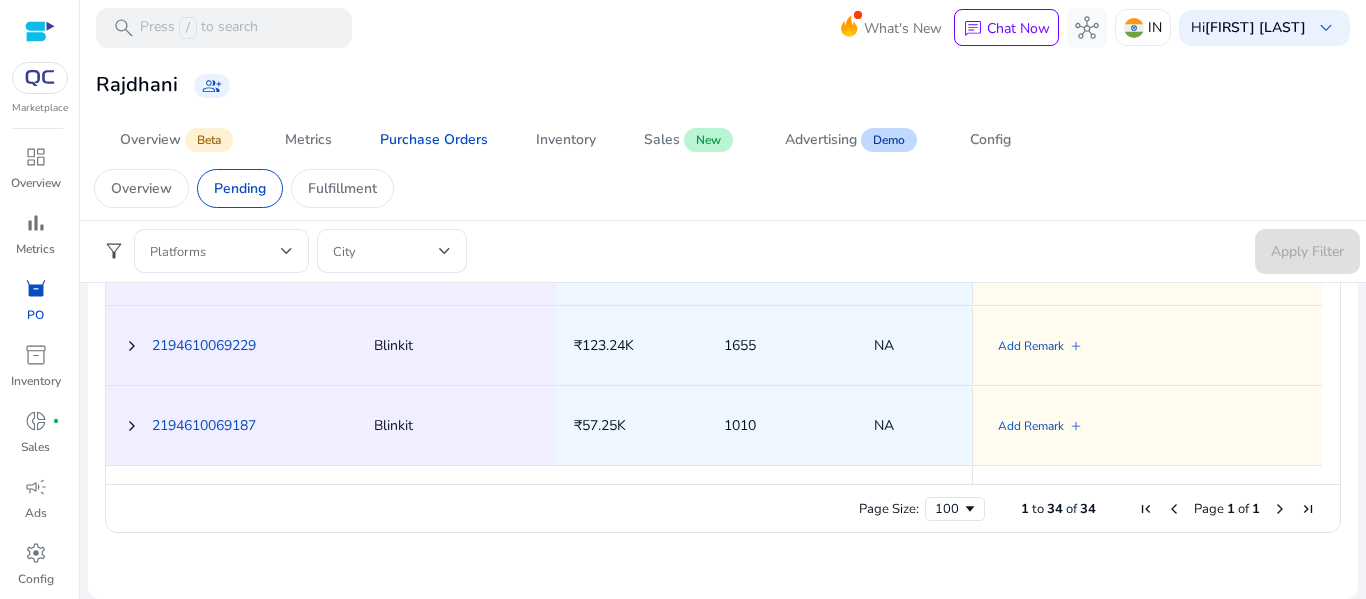 click at bounding box center [1280, 509] 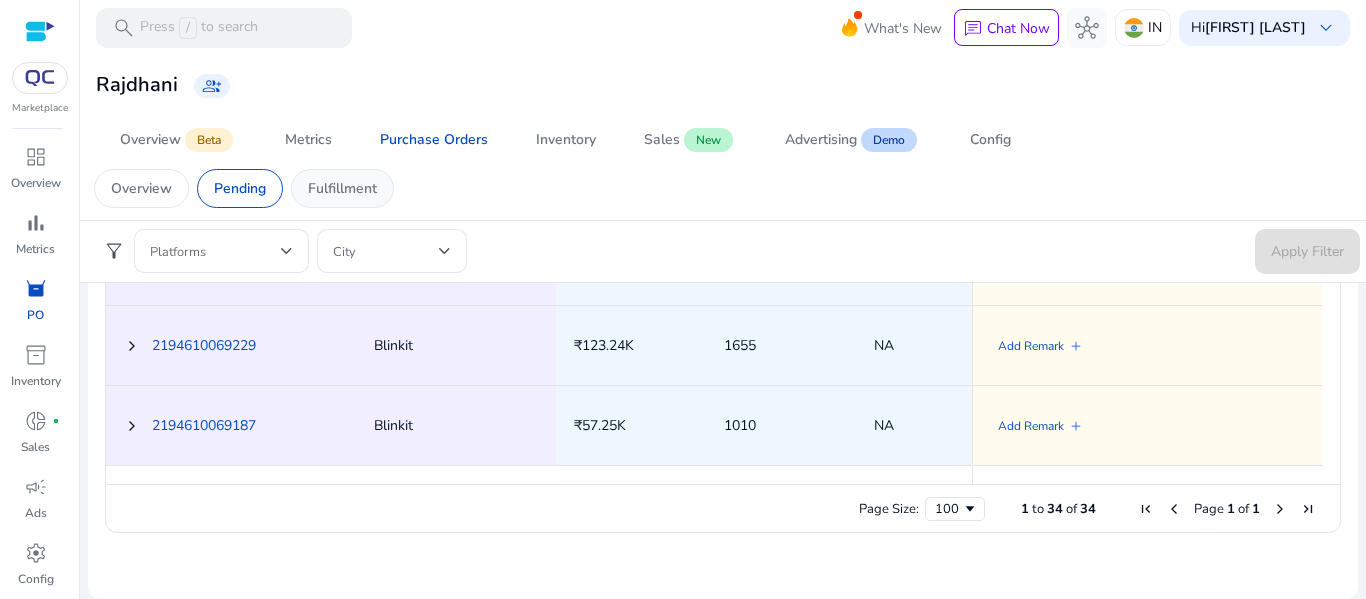 click on "Fulfillment" 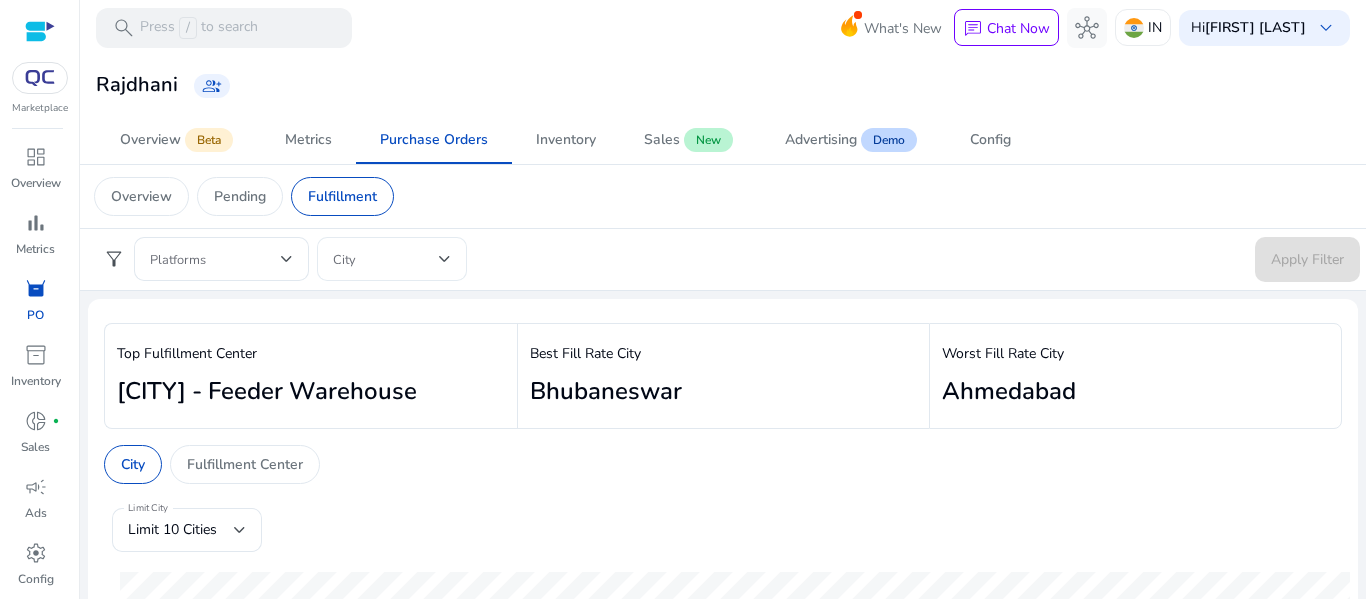 click at bounding box center [386, 259] 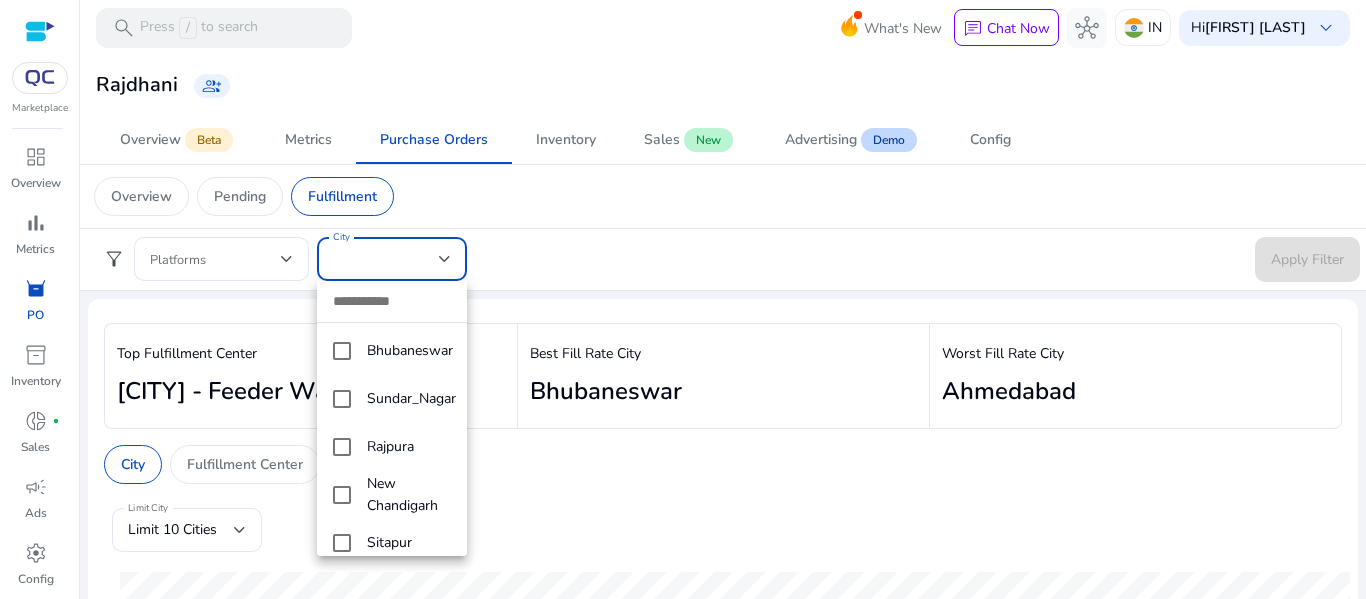 click at bounding box center [683, 299] 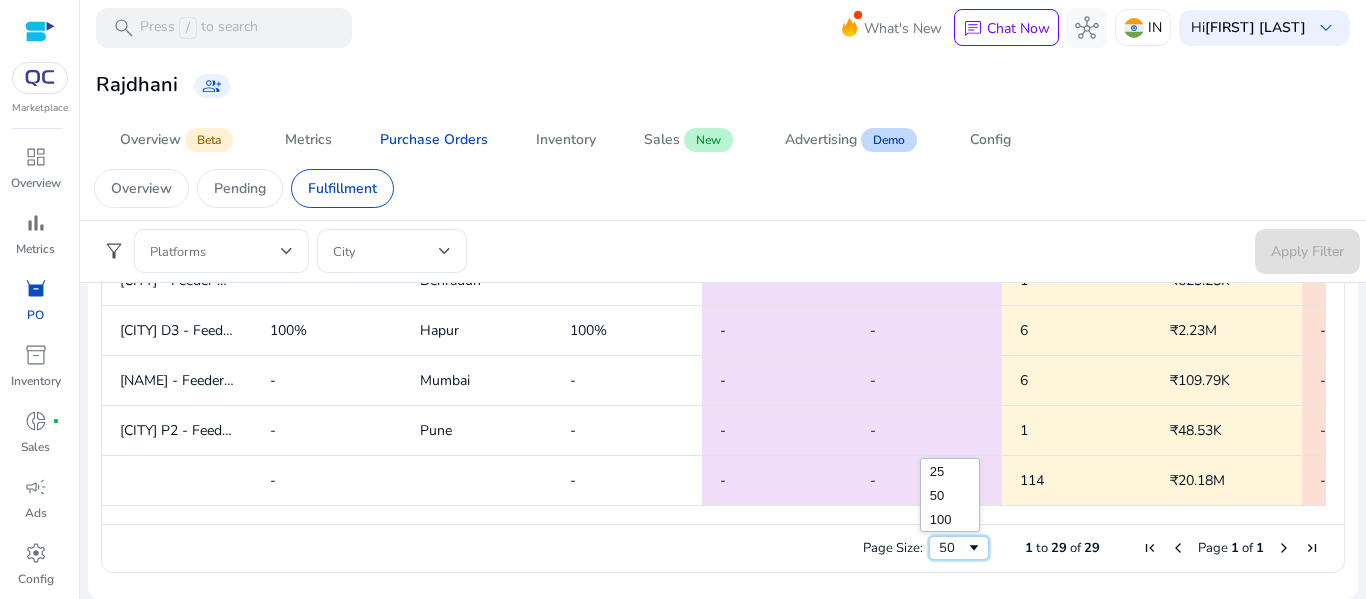 click at bounding box center (974, 548) 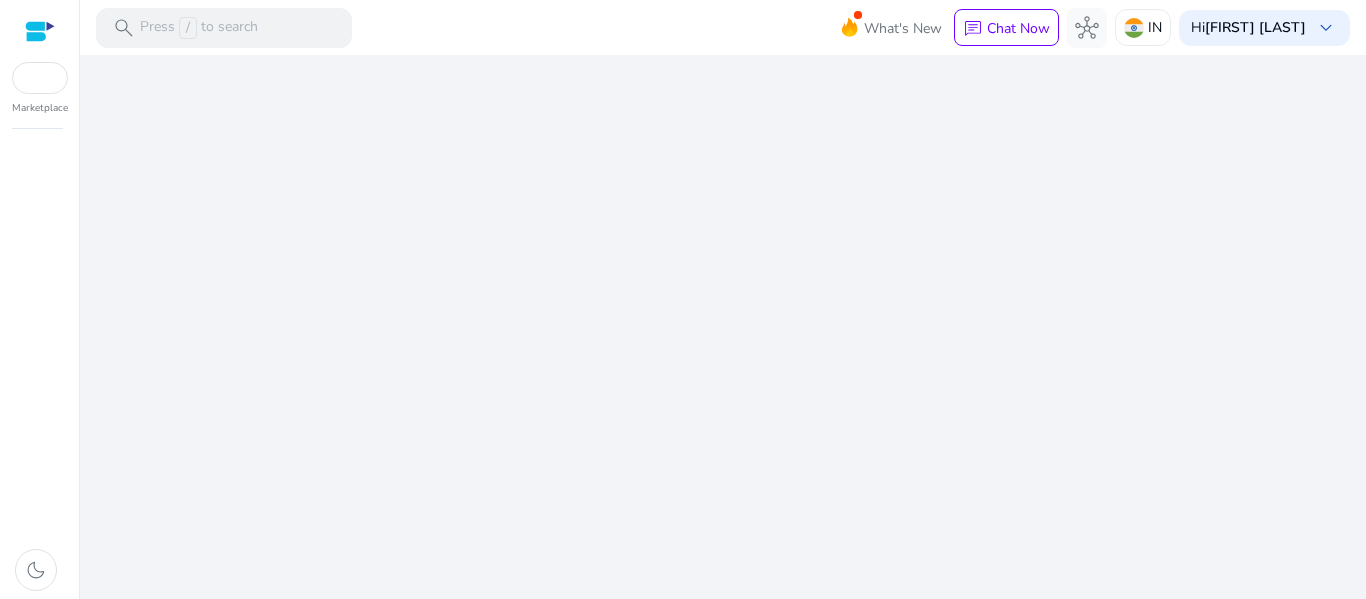 scroll, scrollTop: 0, scrollLeft: 0, axis: both 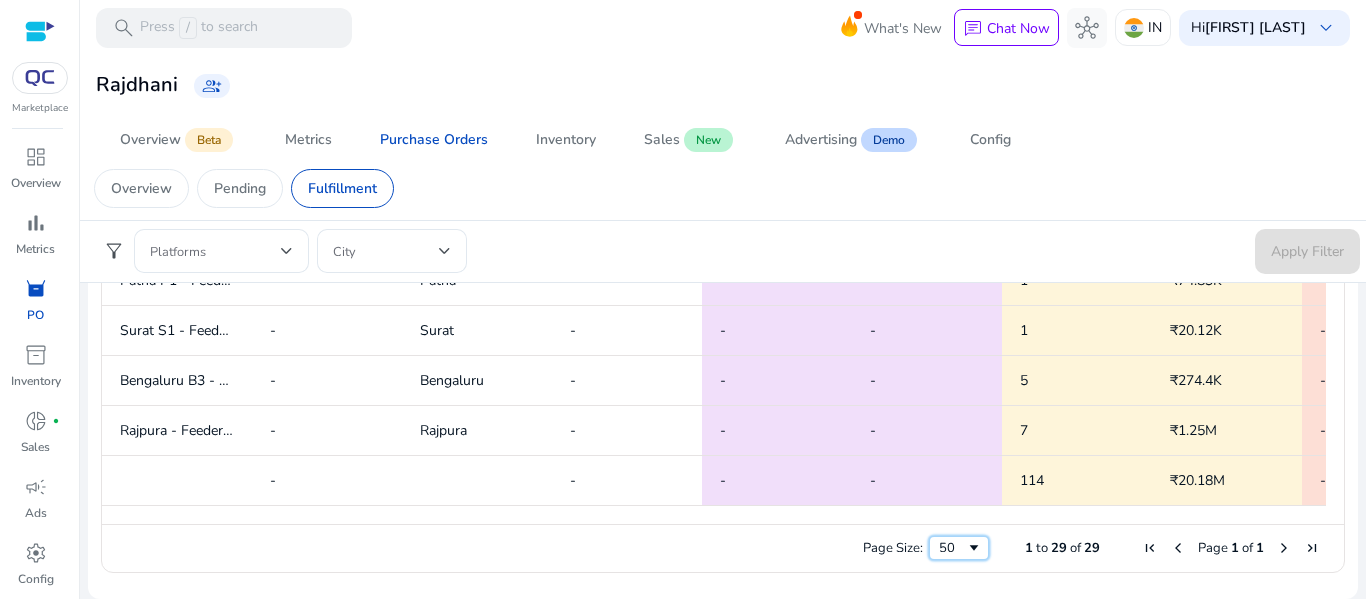 click on "50" at bounding box center (959, 548) 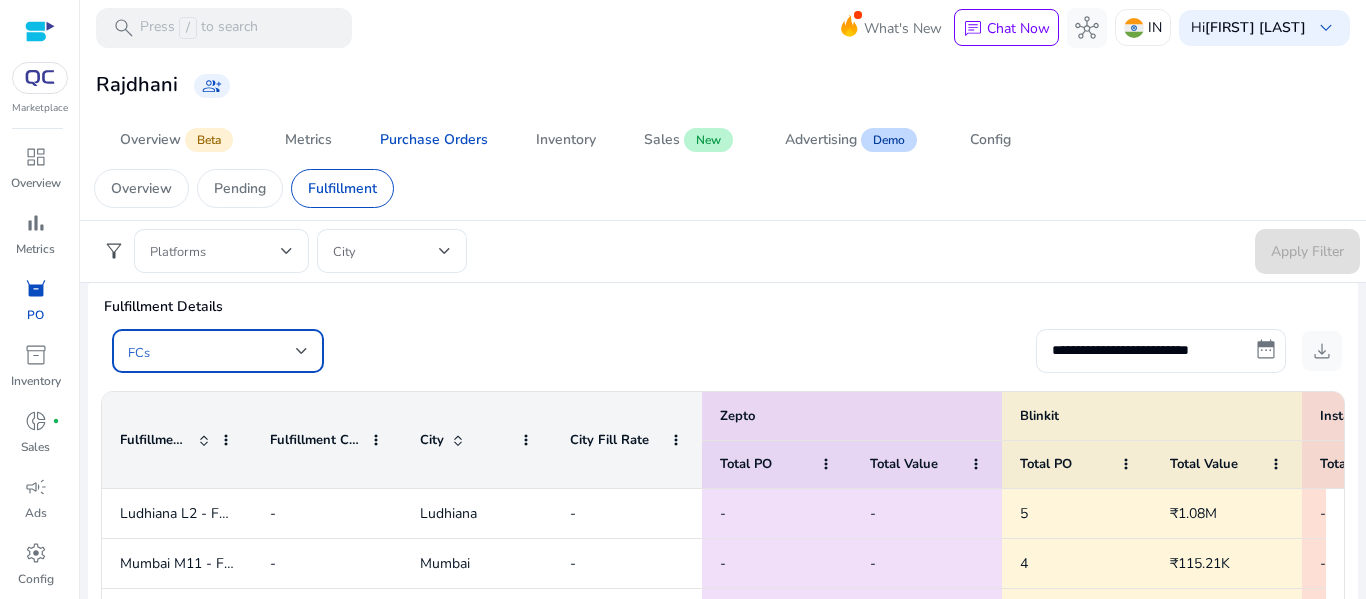 click at bounding box center [212, 351] 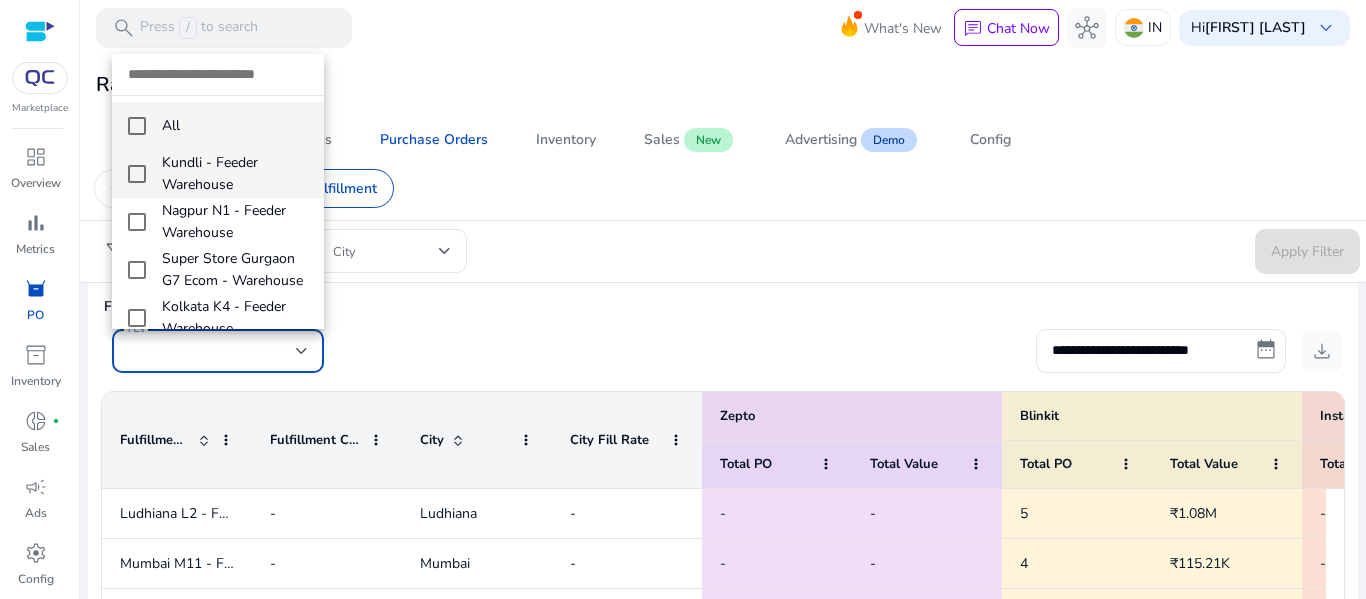 click on "Kundli - Feeder Warehouse" at bounding box center [218, 174] 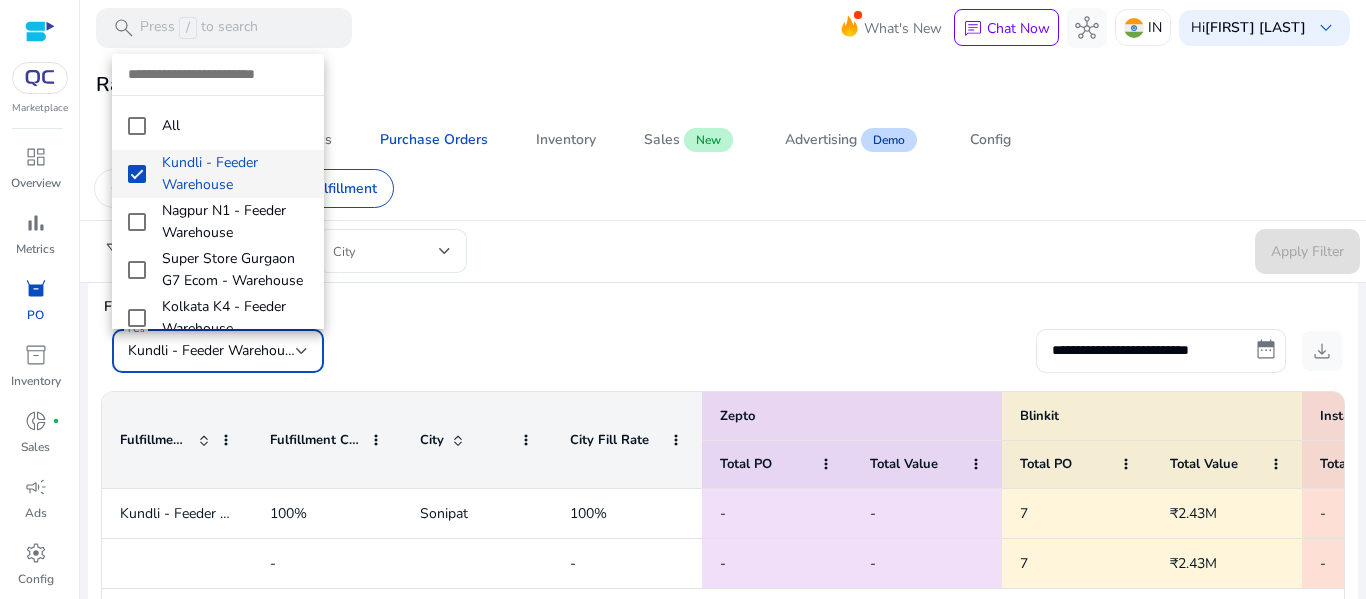 click at bounding box center [683, 299] 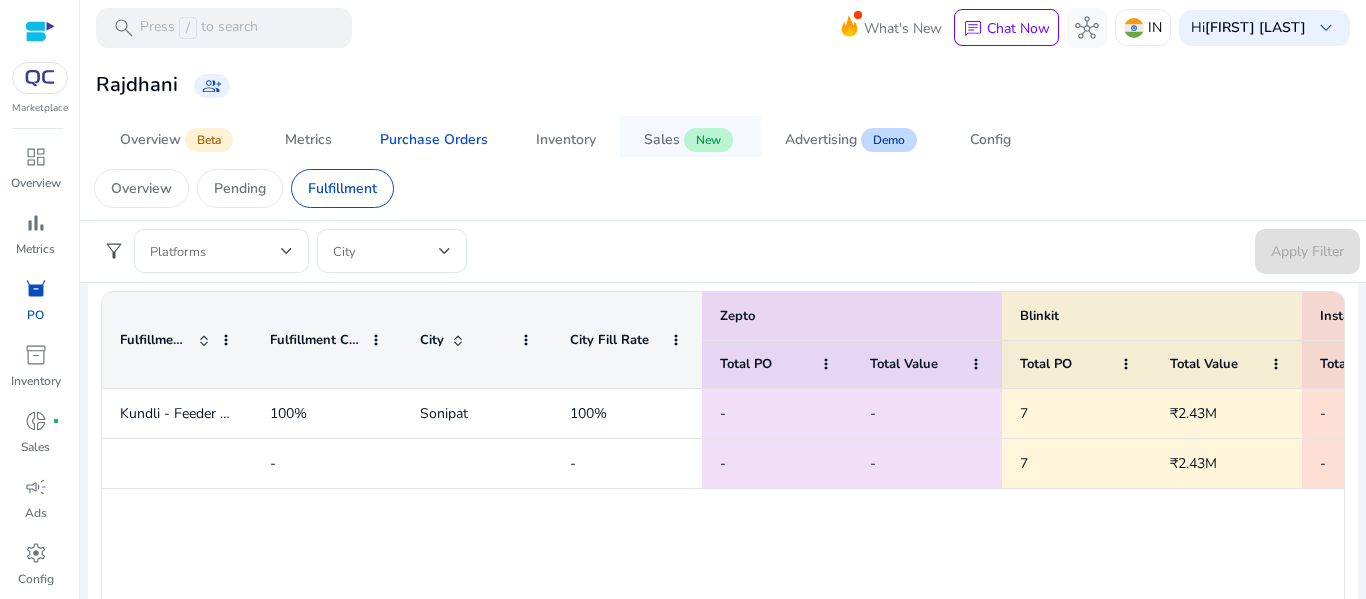 click on "Sales  New" at bounding box center (690, 140) 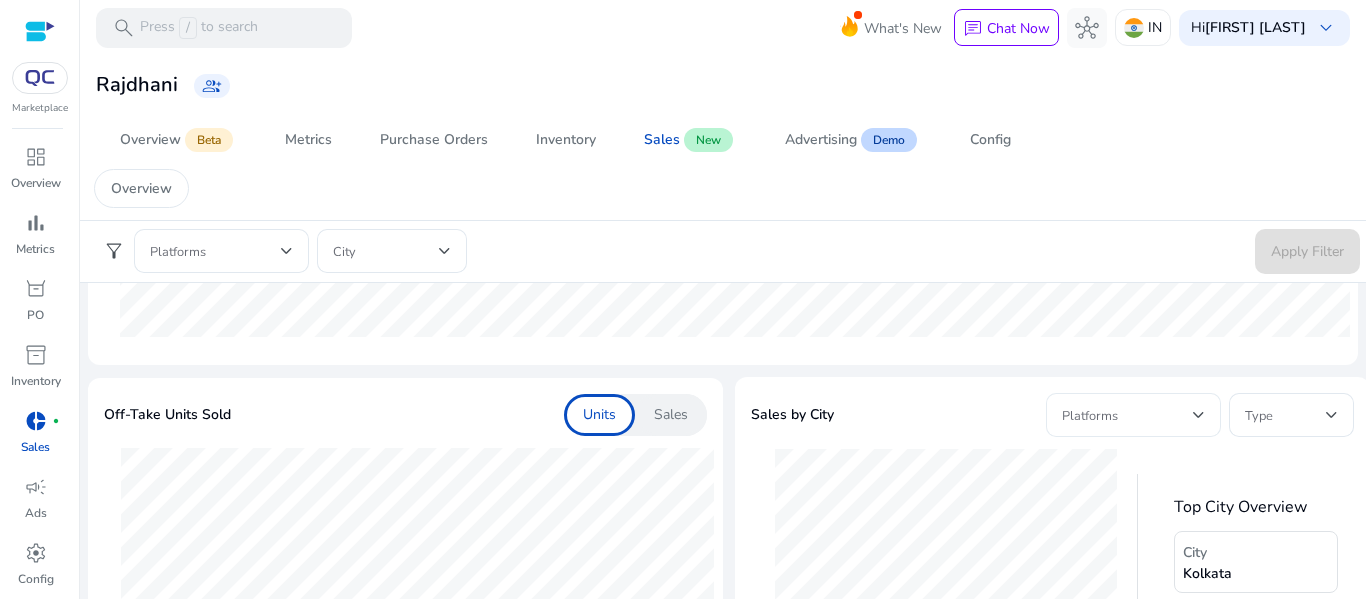 click at bounding box center (1127, 415) 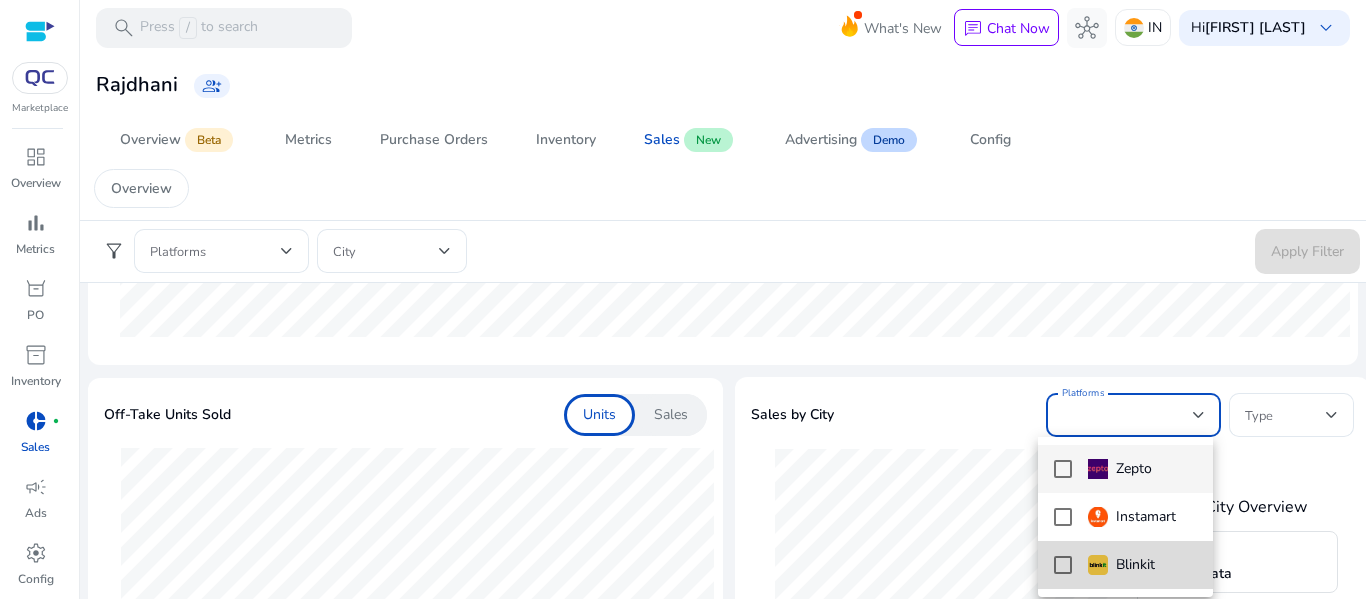 click on "Blinkit" at bounding box center [1125, 565] 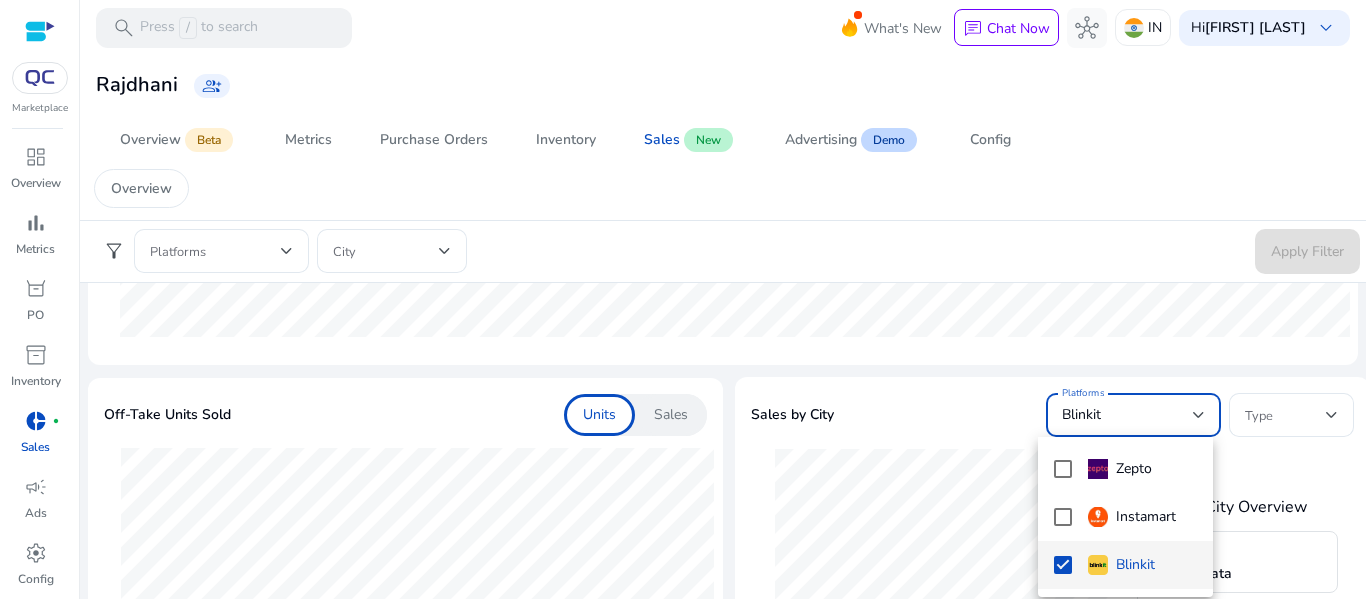 drag, startPoint x: 1365, startPoint y: 289, endPoint x: 1365, endPoint y: 350, distance: 61 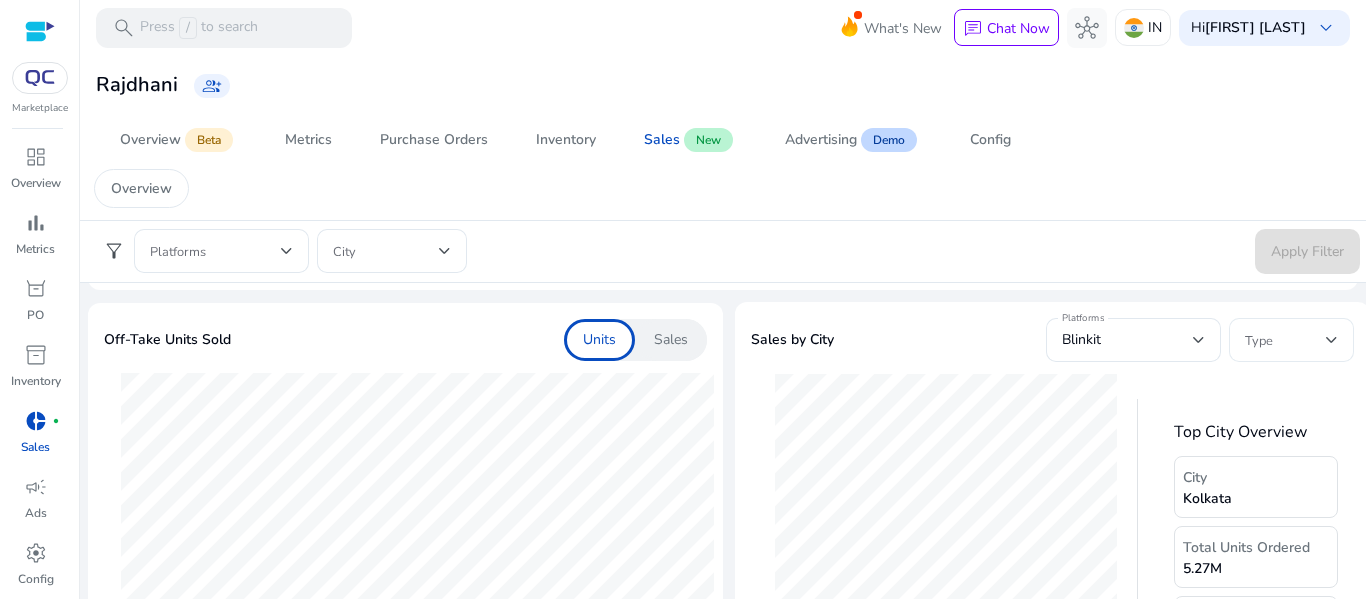 click at bounding box center (1285, 340) 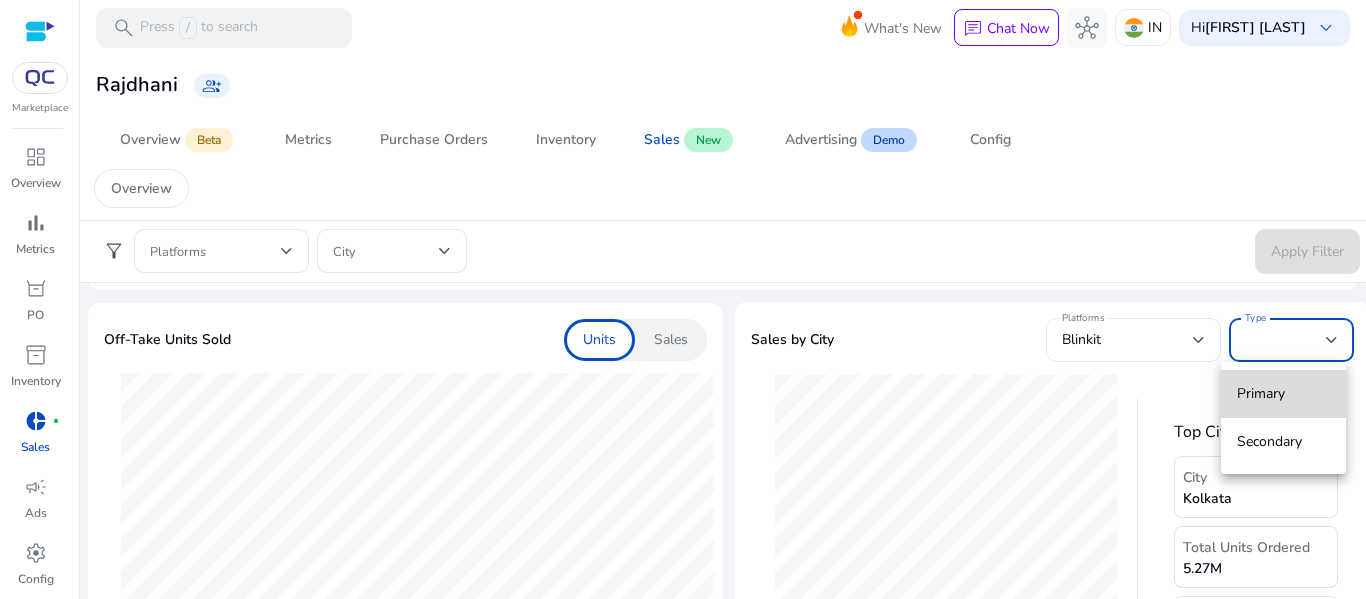 click on "Primary" at bounding box center (1283, 394) 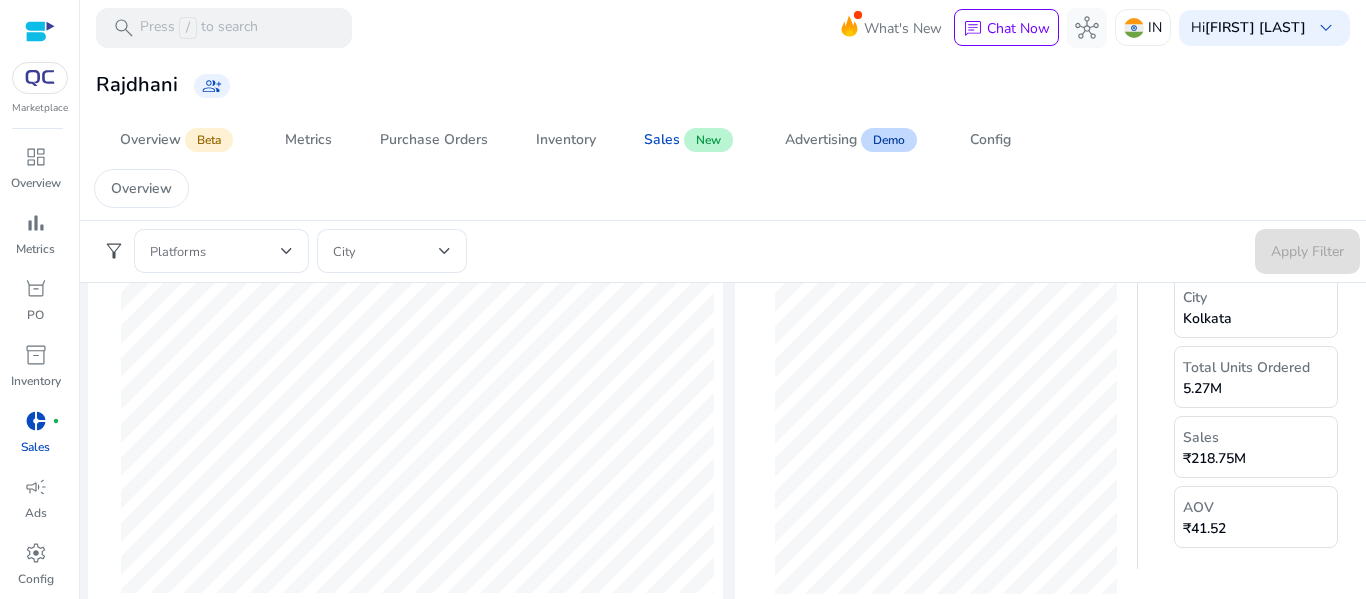 scroll, scrollTop: 655, scrollLeft: 0, axis: vertical 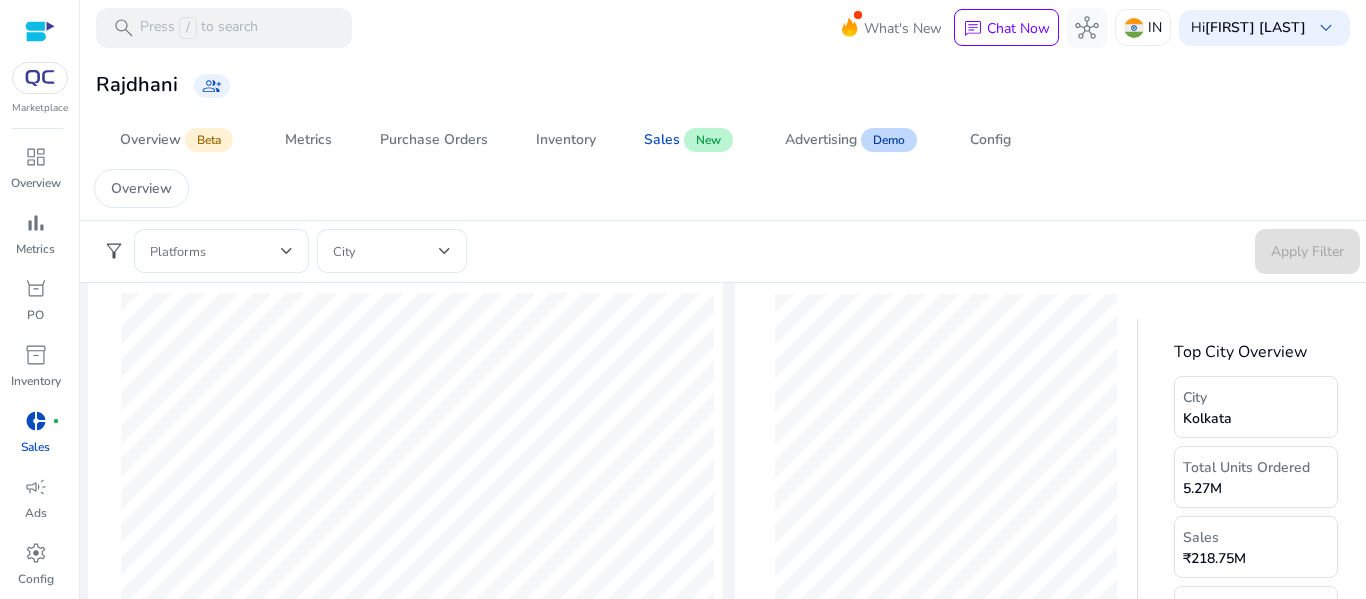 click on "Kolkata" 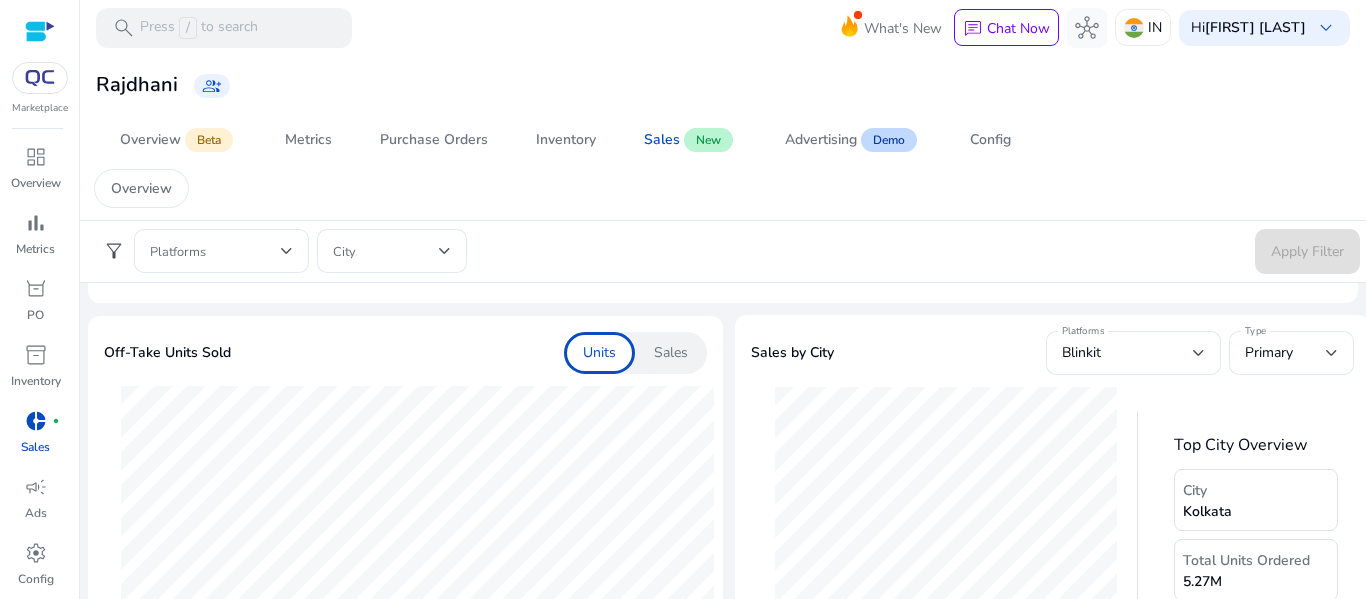 scroll, scrollTop: 558, scrollLeft: 0, axis: vertical 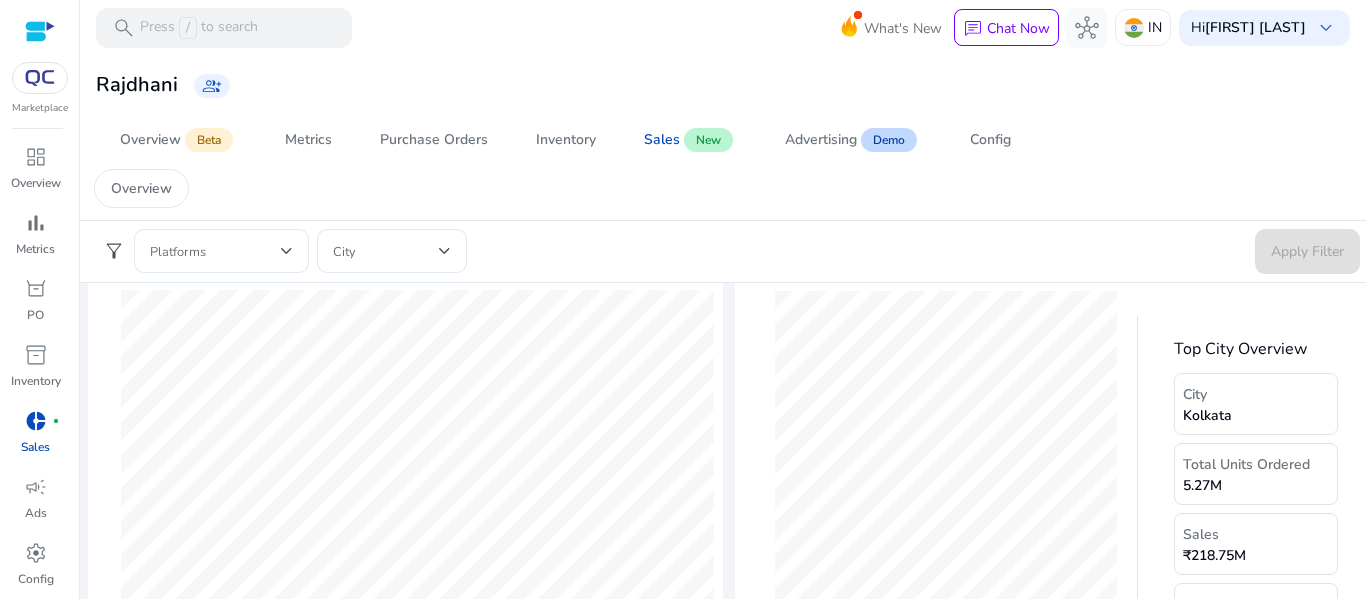 click on "Kolkata" 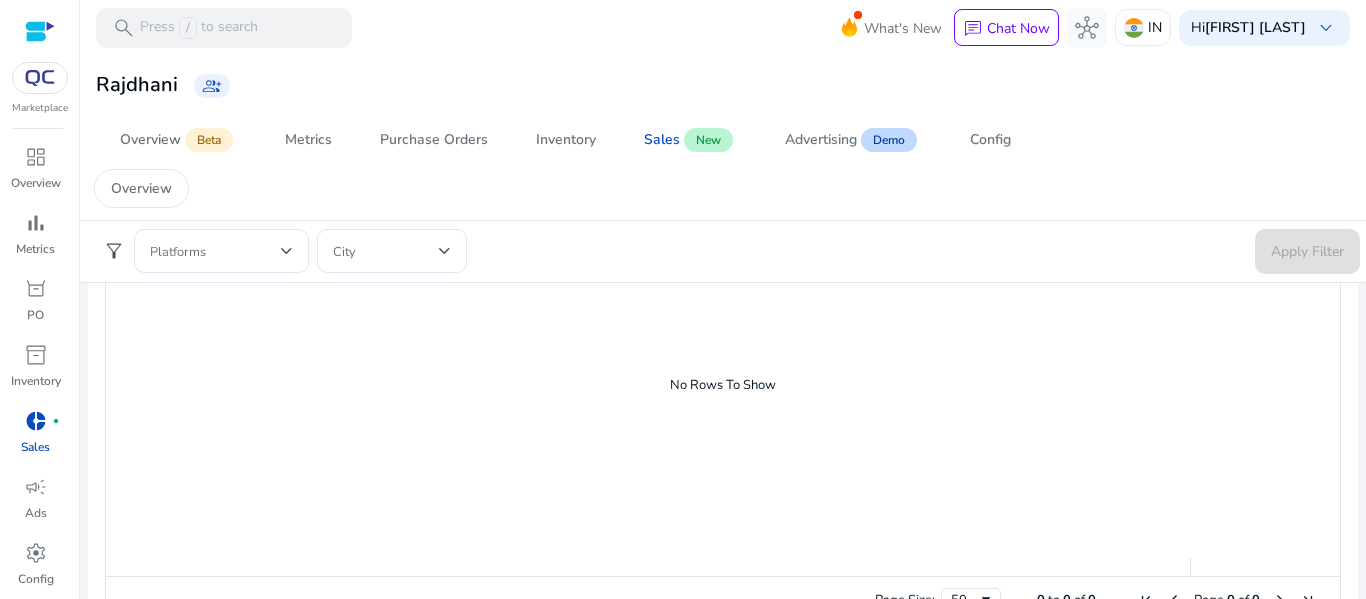 scroll, scrollTop: 1366, scrollLeft: 0, axis: vertical 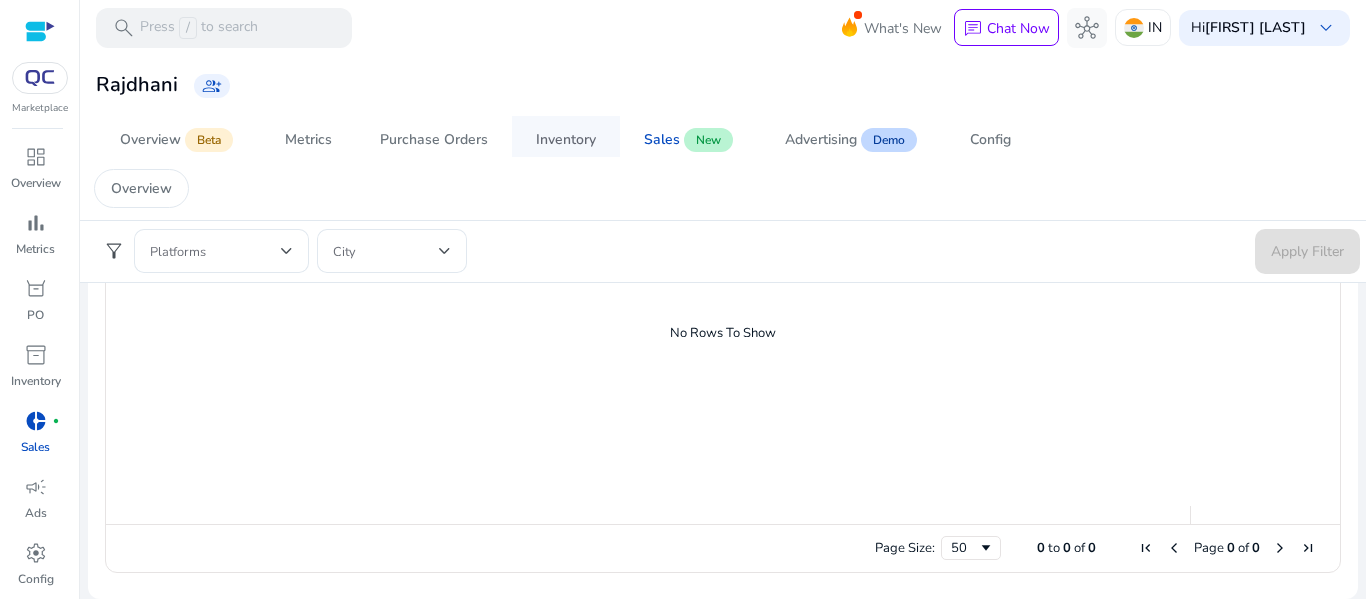 click on "Inventory" at bounding box center (566, 140) 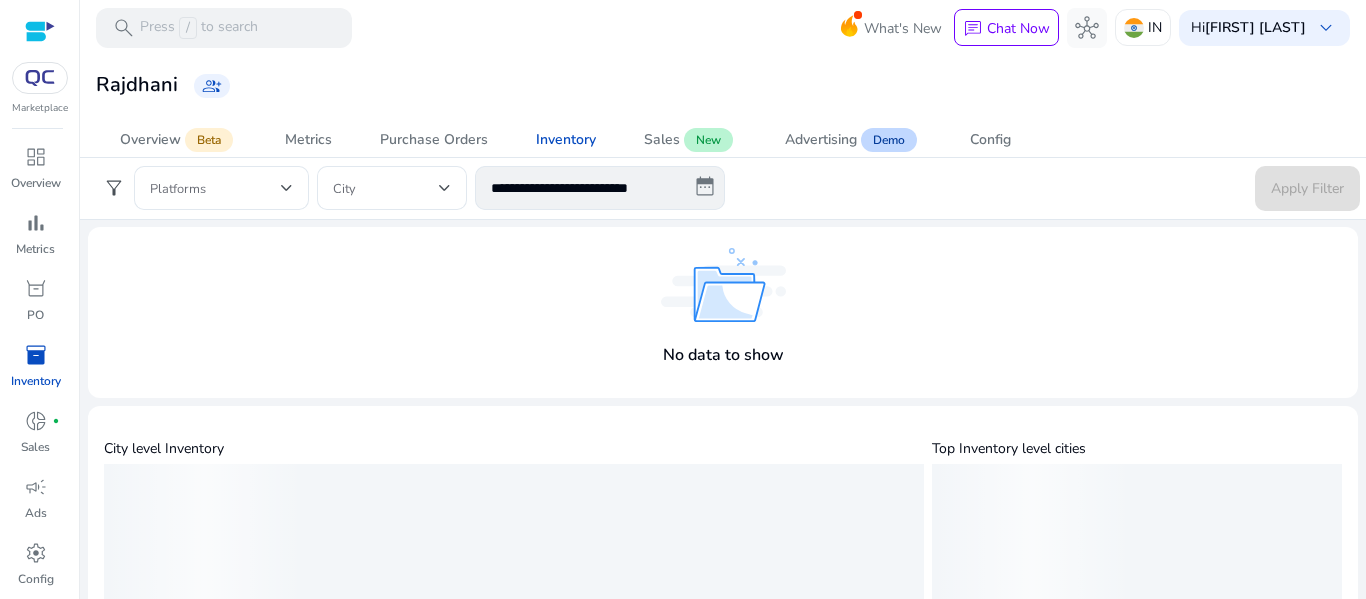 scroll, scrollTop: 0, scrollLeft: 0, axis: both 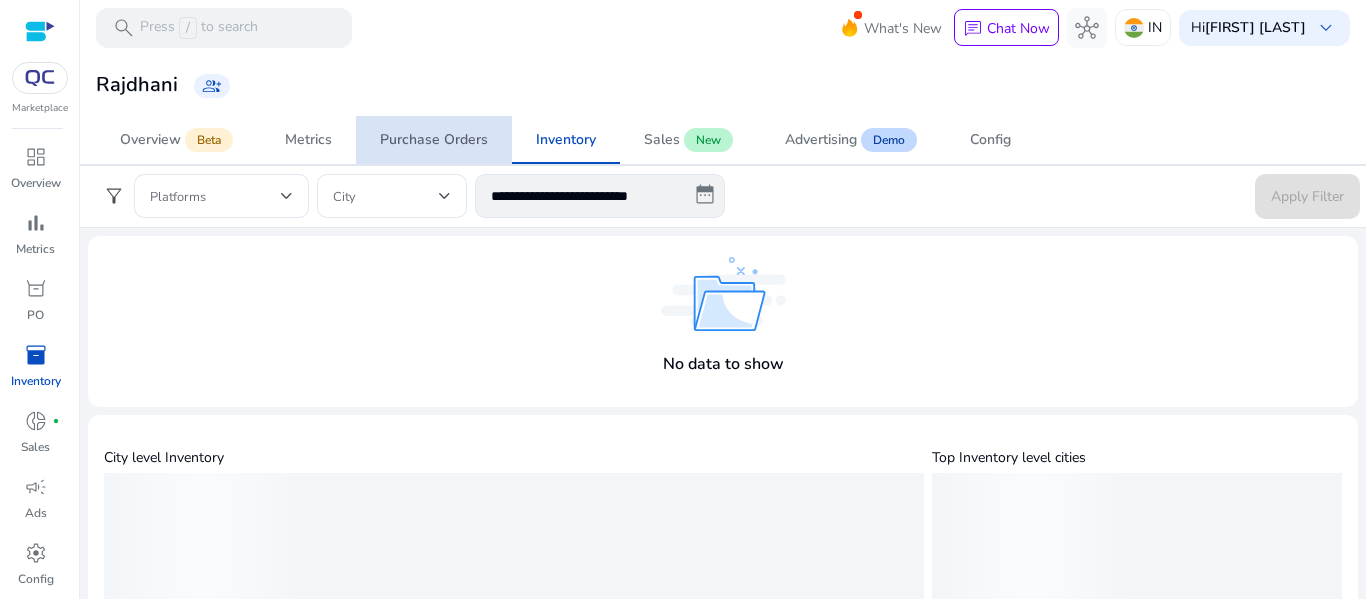 click on "Purchase Orders" at bounding box center [434, 140] 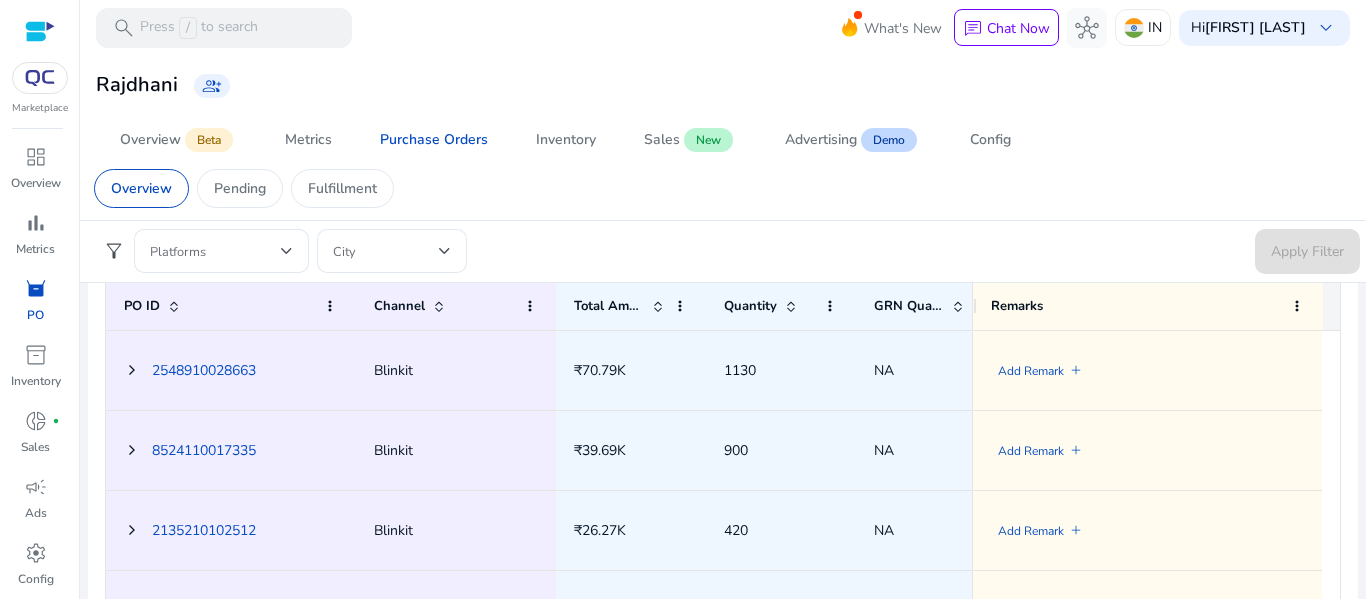 scroll, scrollTop: 1000, scrollLeft: 0, axis: vertical 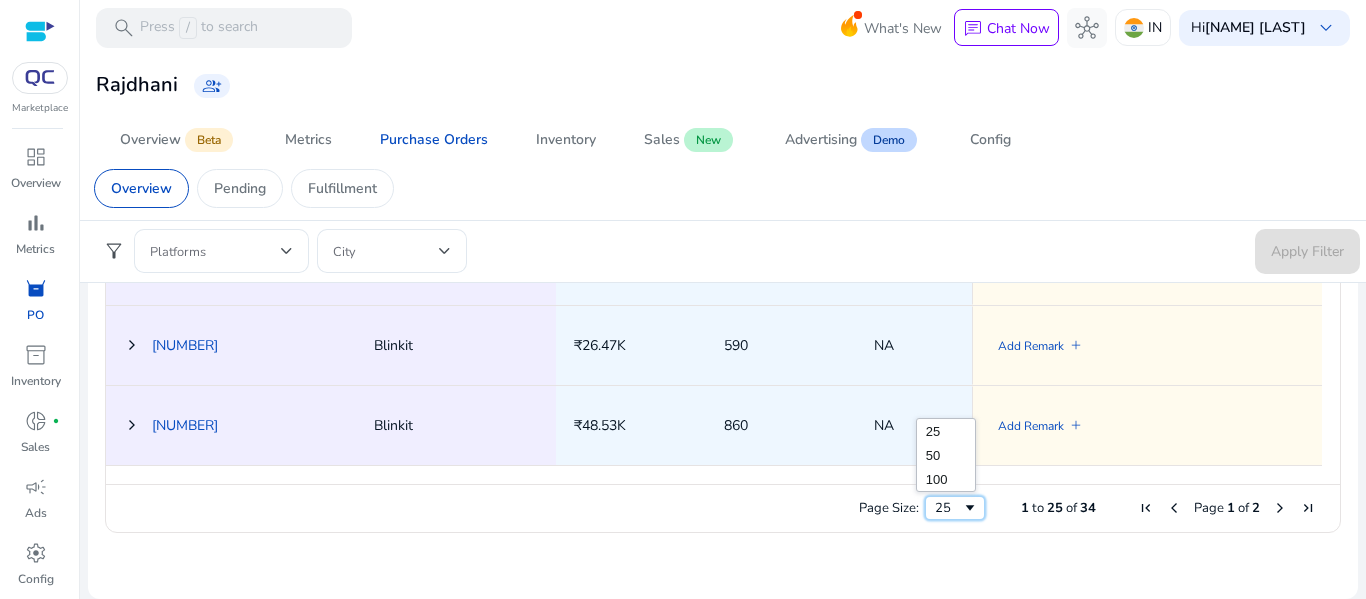click at bounding box center (970, 508) 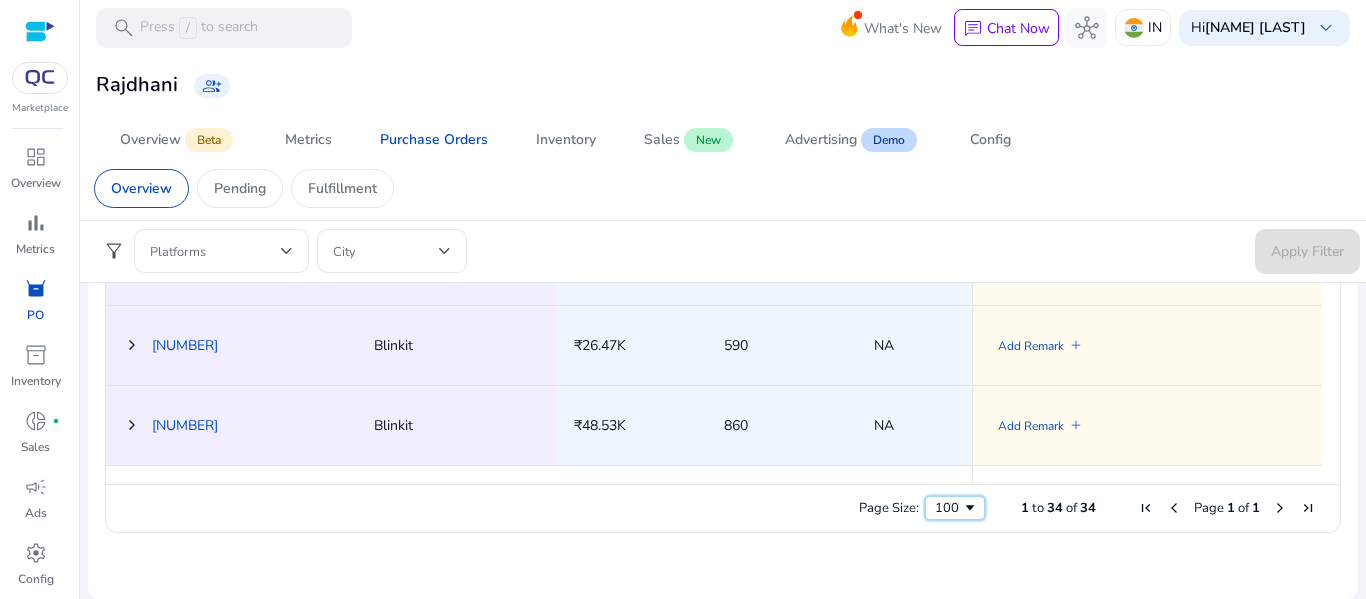 scroll, scrollTop: 1957, scrollLeft: 0, axis: vertical 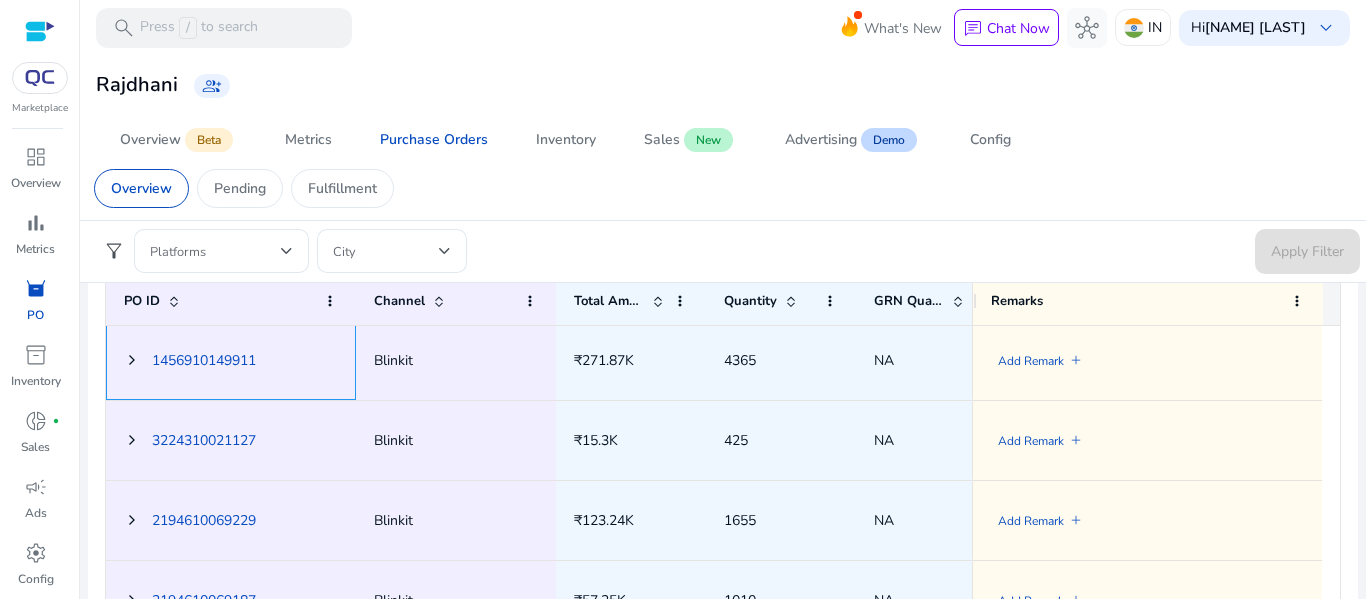 click on "1456910149911" 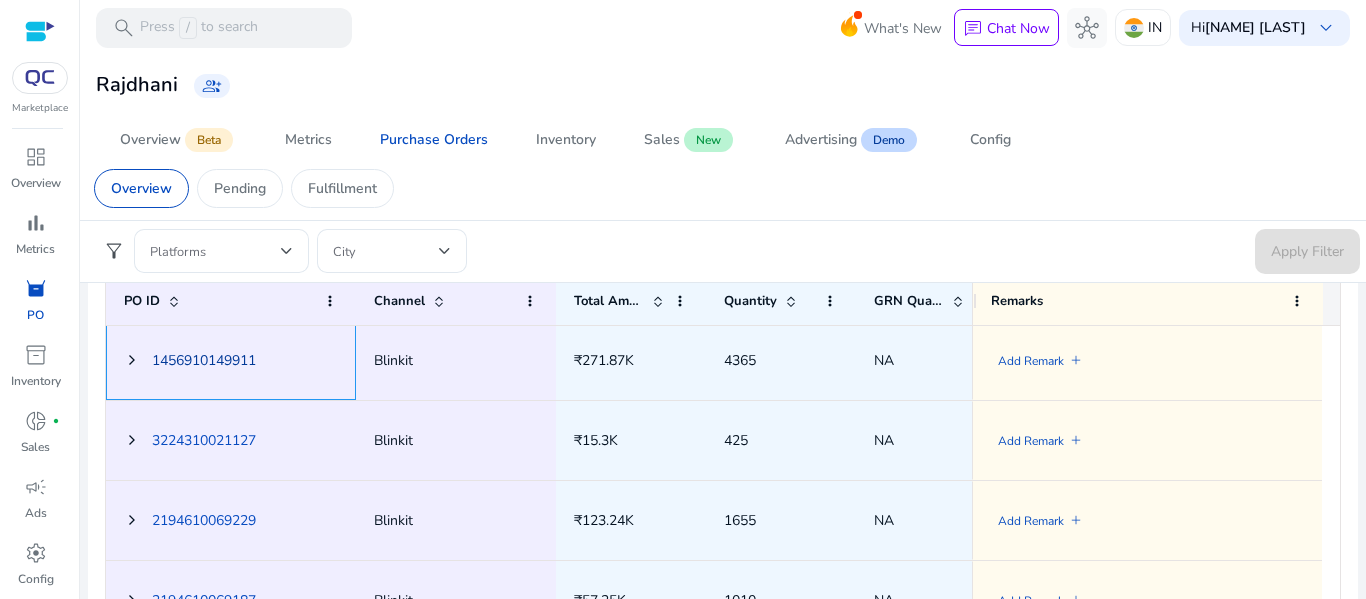 click on "1456910149911" 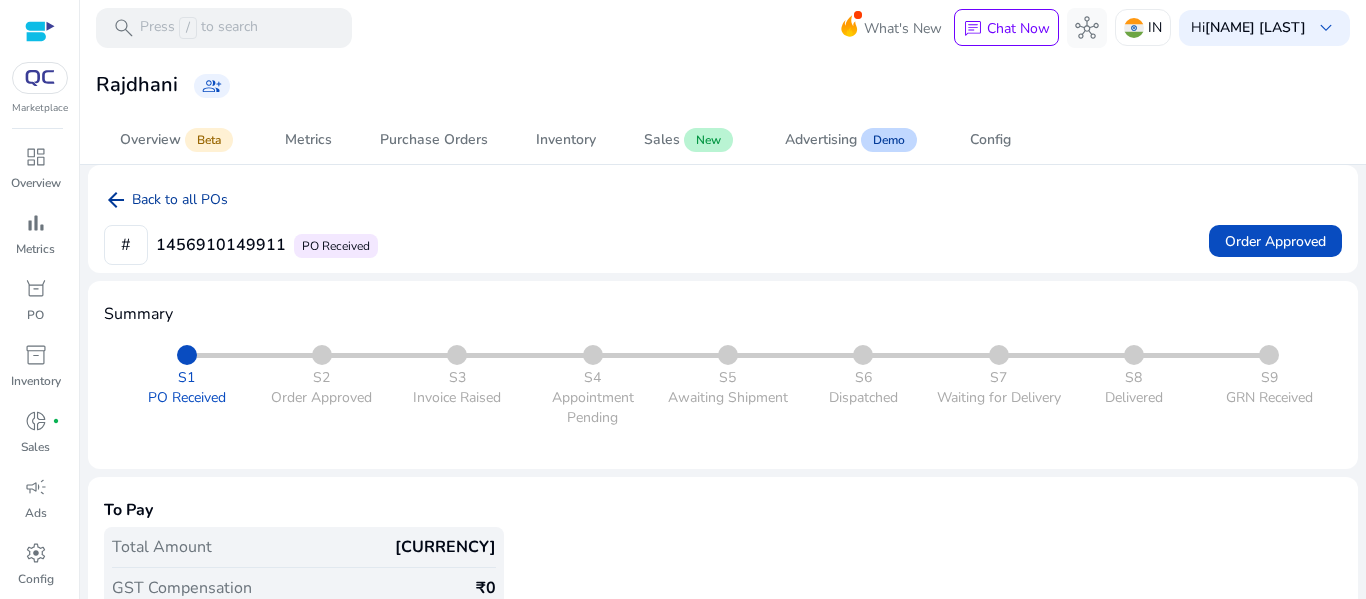 click on "arrow_back" 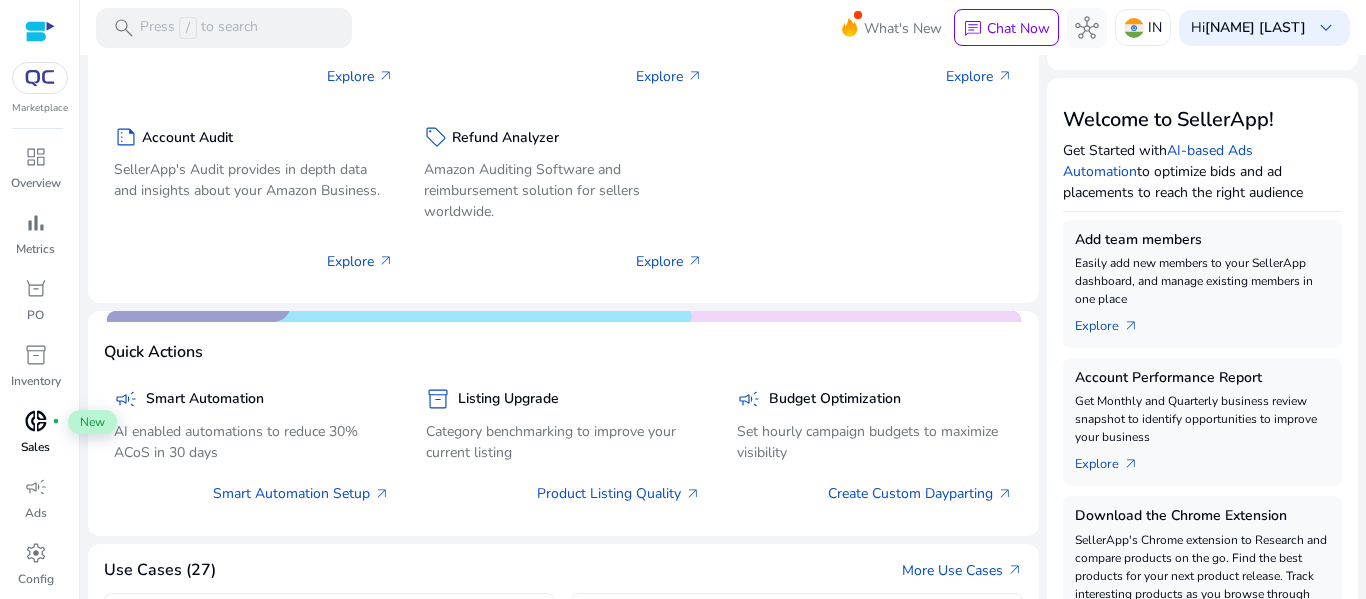 click on "donut_small   fiber_manual_record" at bounding box center [36, 421] 